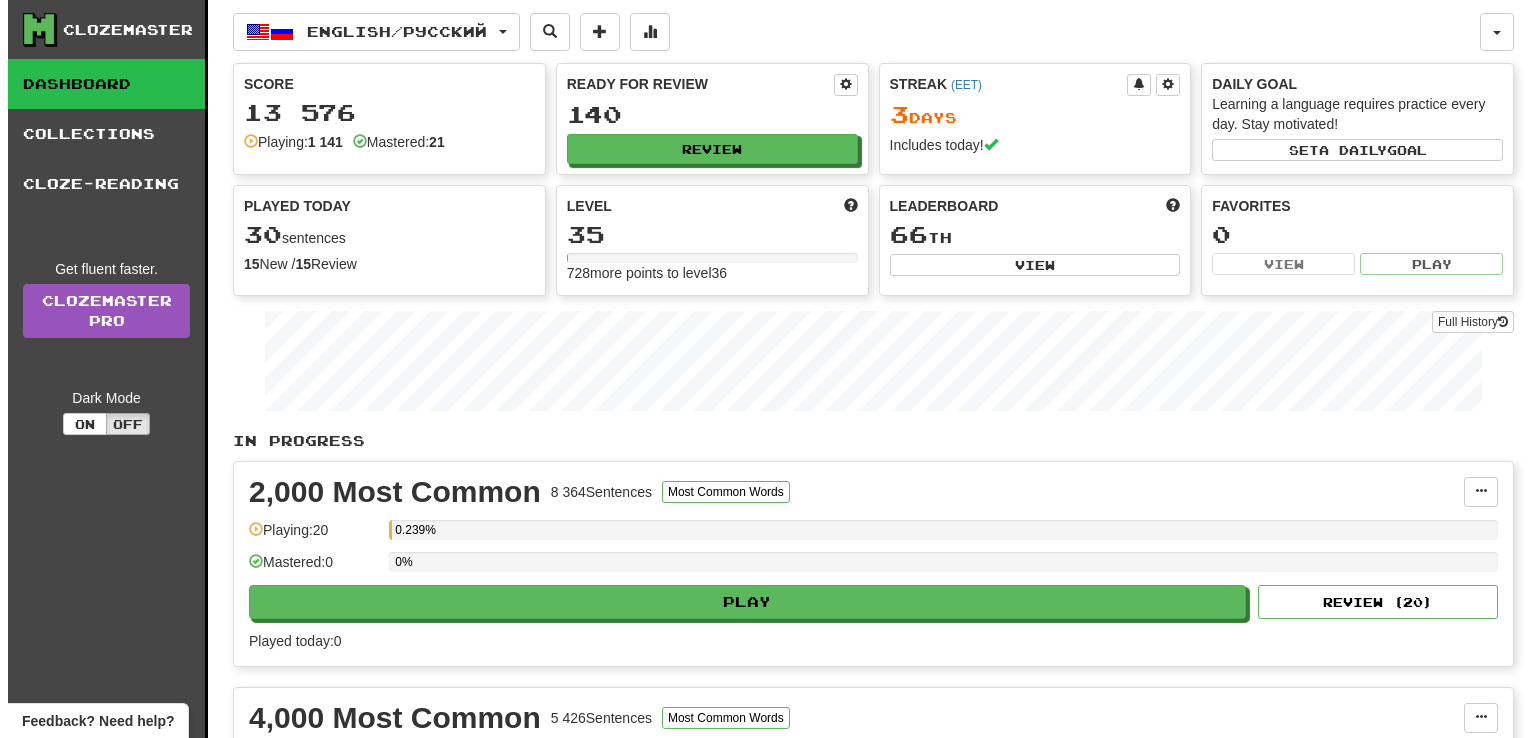 scroll, scrollTop: 1600, scrollLeft: 0, axis: vertical 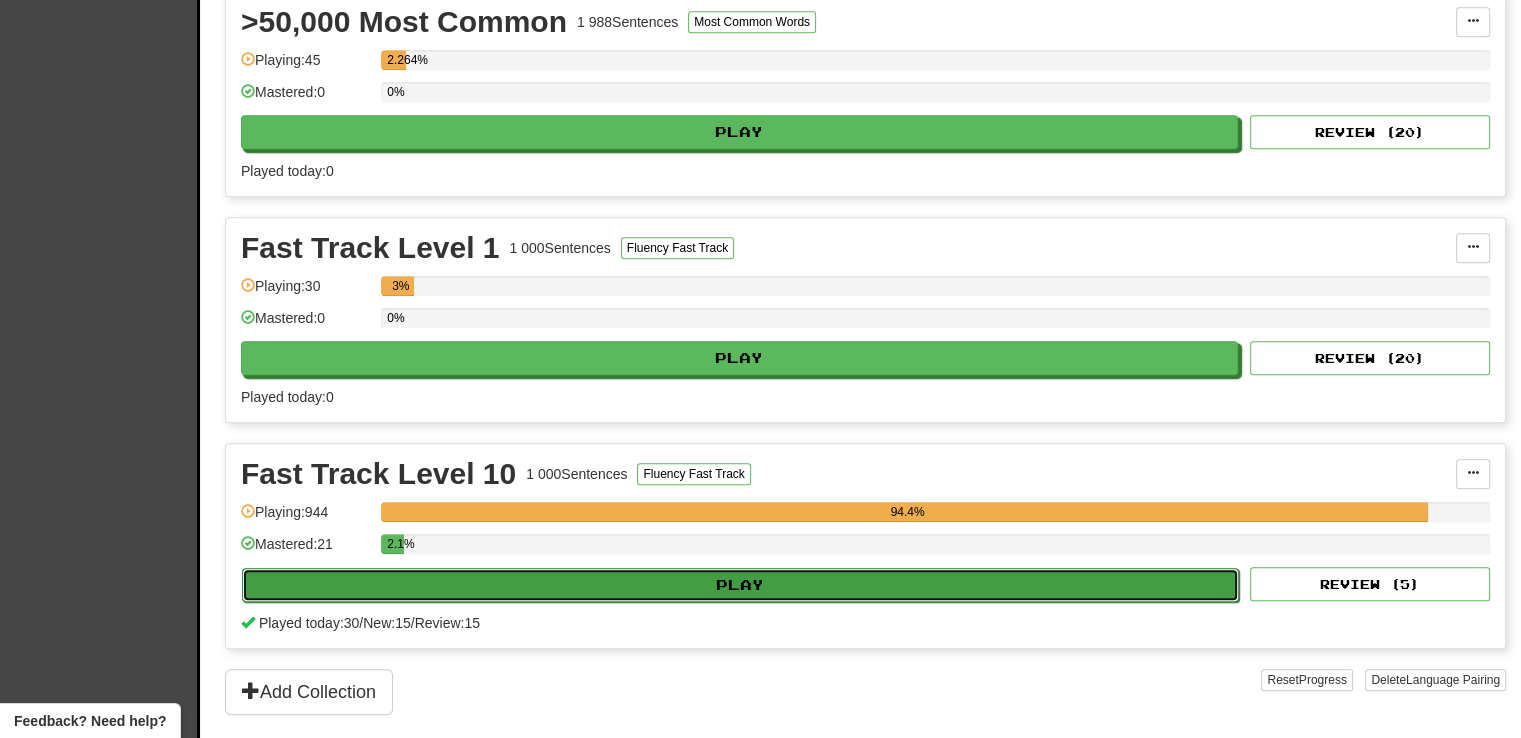 click on "Play" at bounding box center [740, 585] 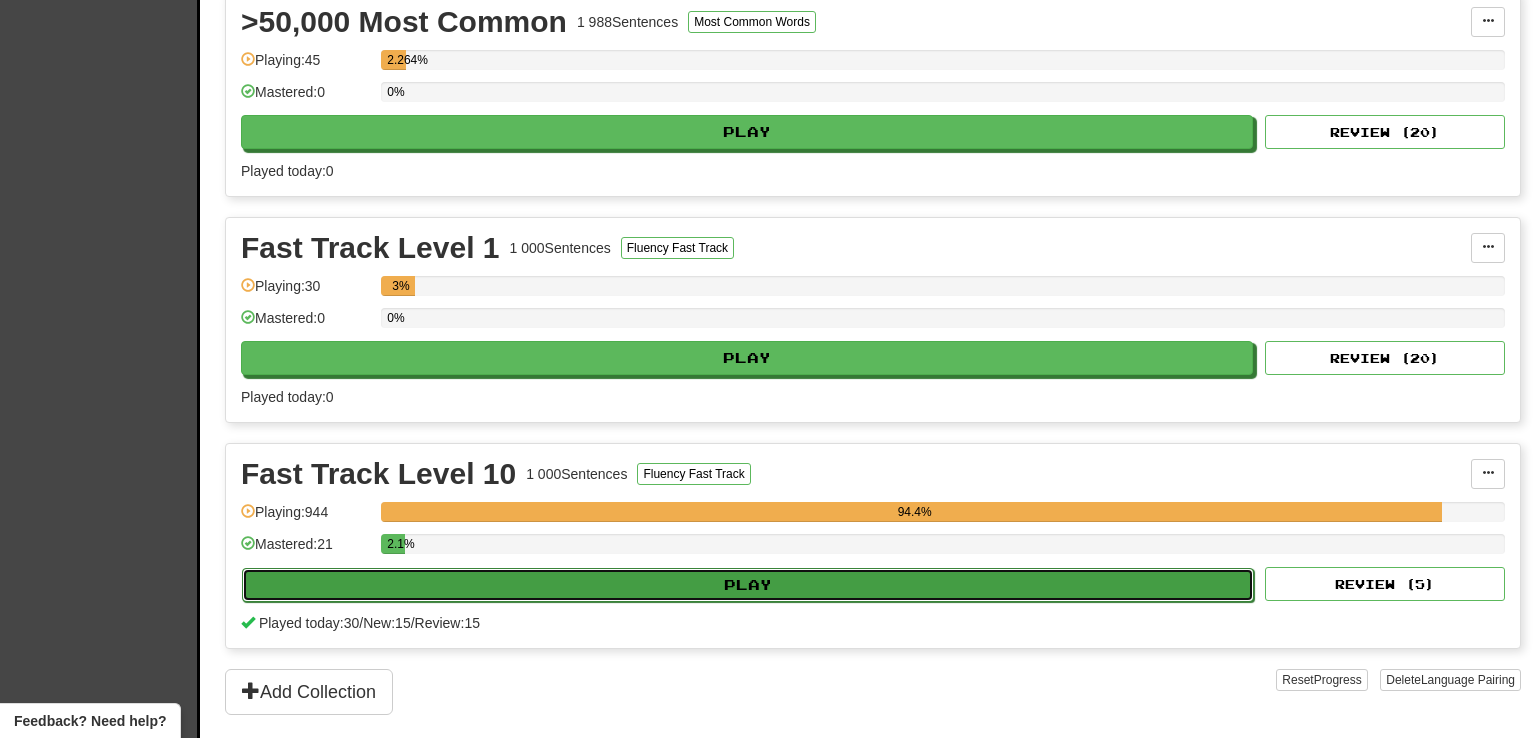 select on "**" 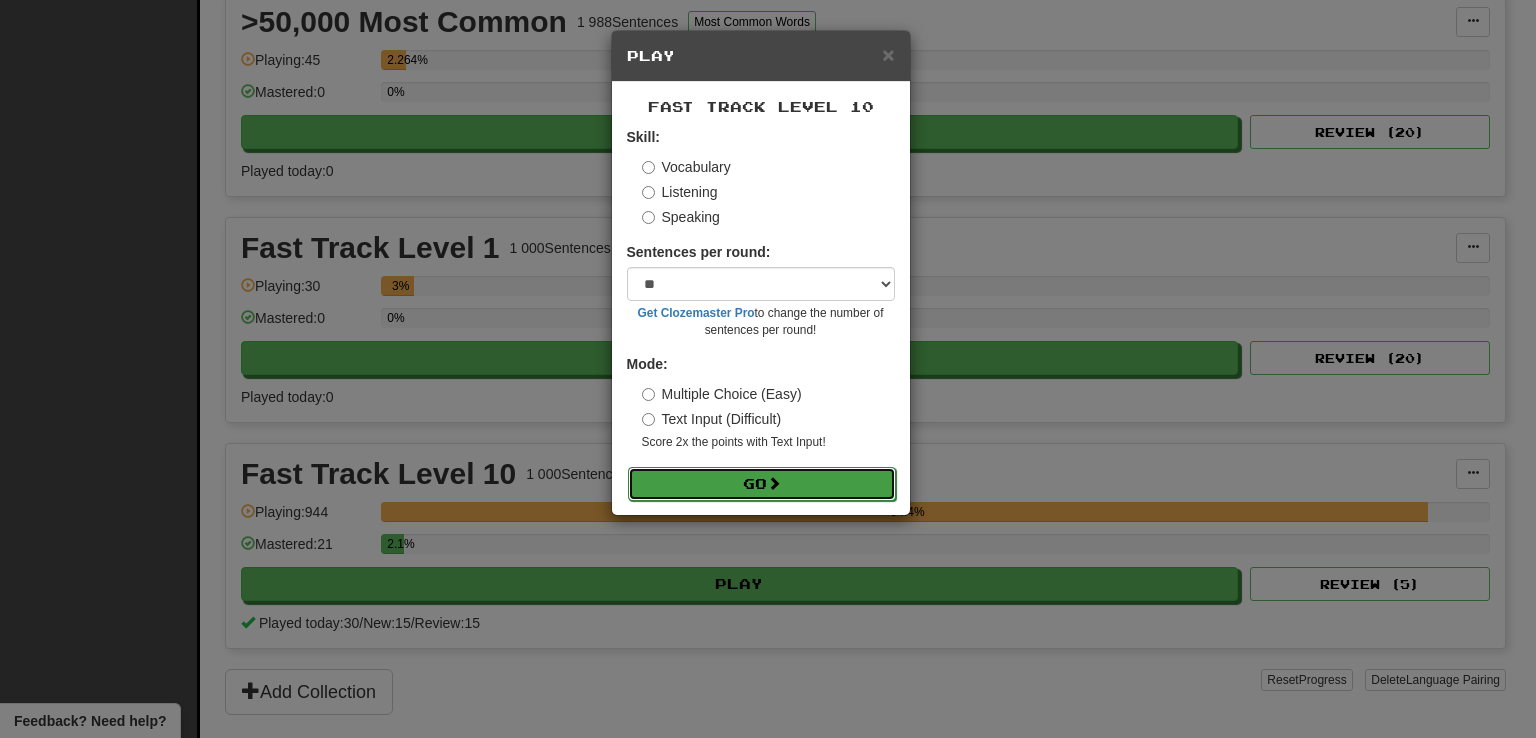 click at bounding box center [774, 483] 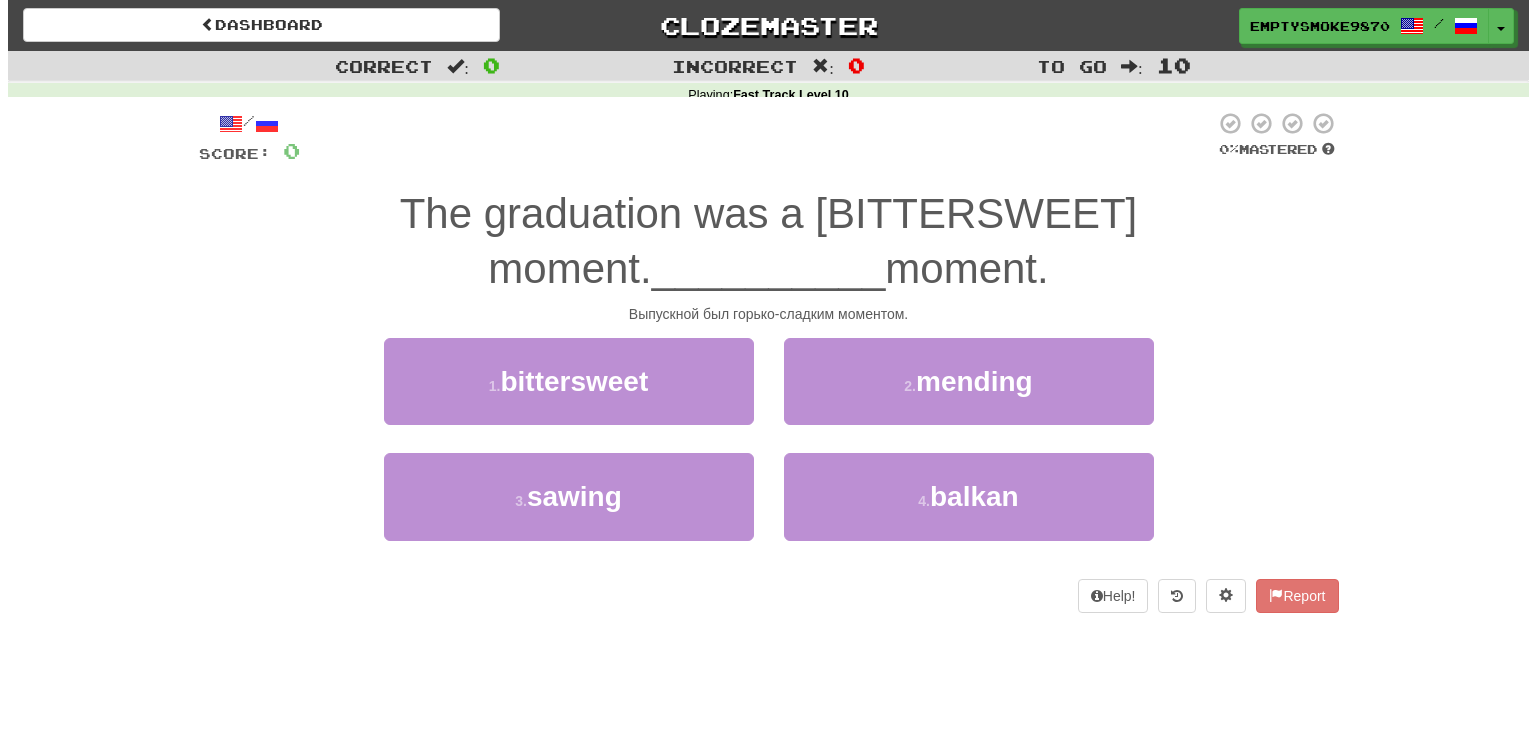 scroll, scrollTop: 0, scrollLeft: 0, axis: both 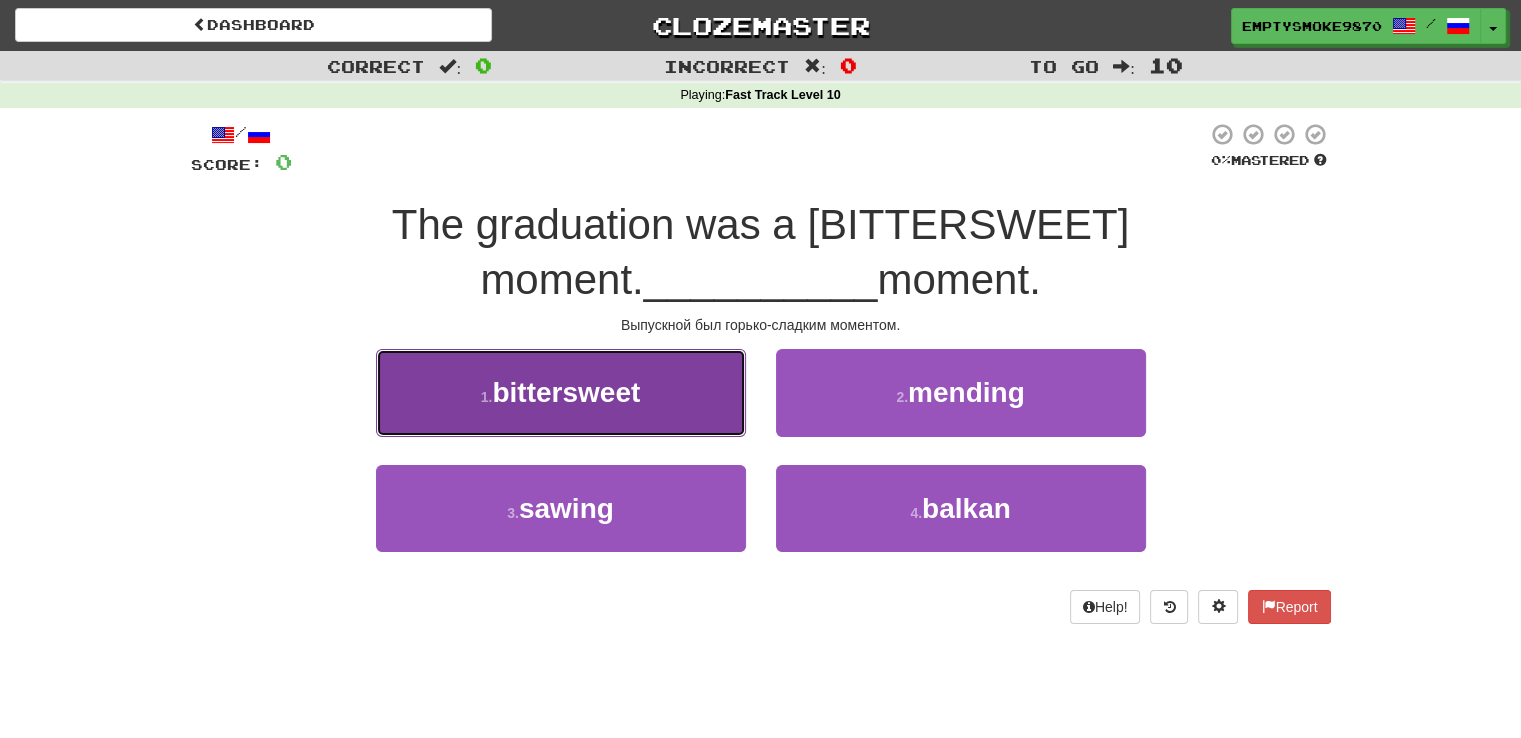 click on "1 .  bittersweet" at bounding box center (561, 392) 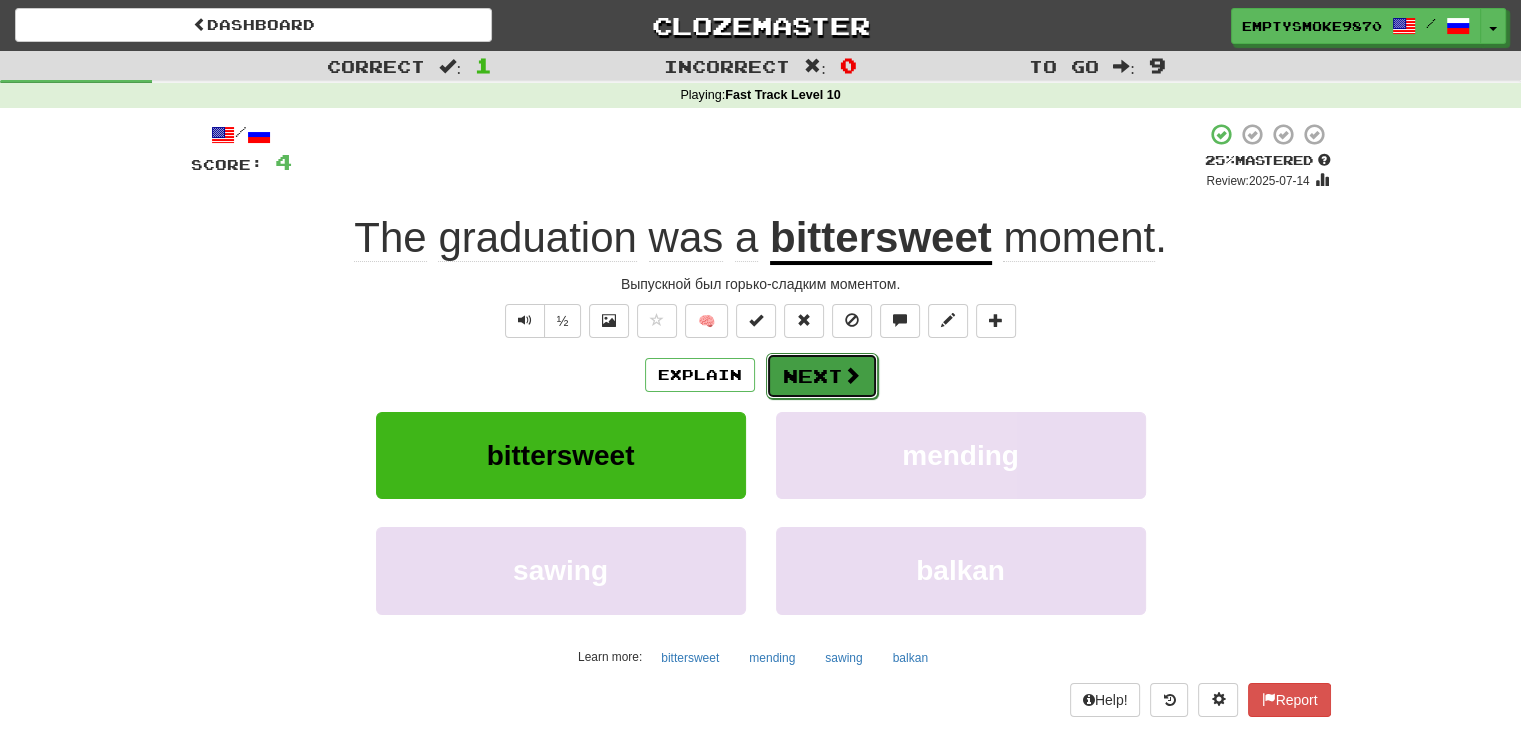 click on "Next" at bounding box center (822, 376) 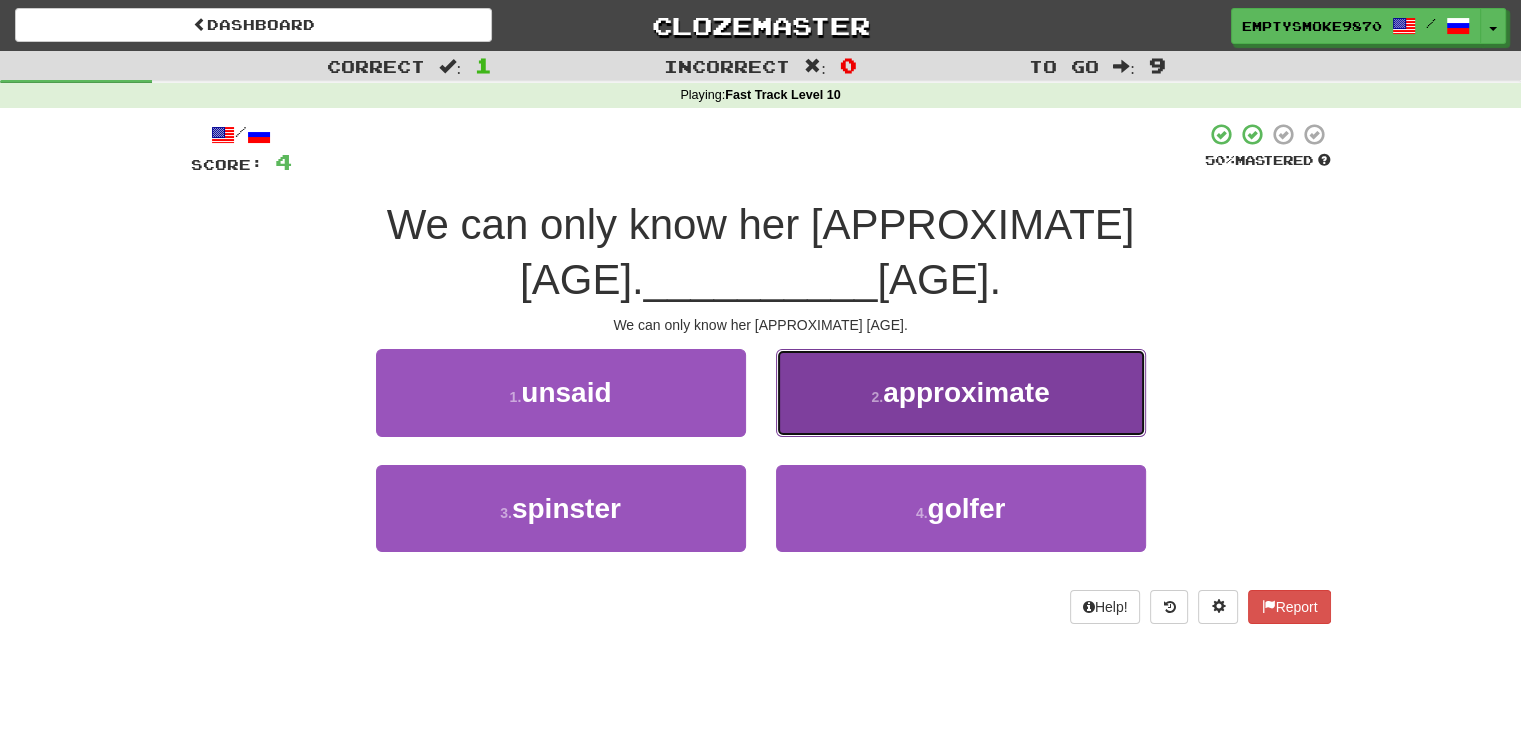 click on "2 .  approximate" at bounding box center (961, 392) 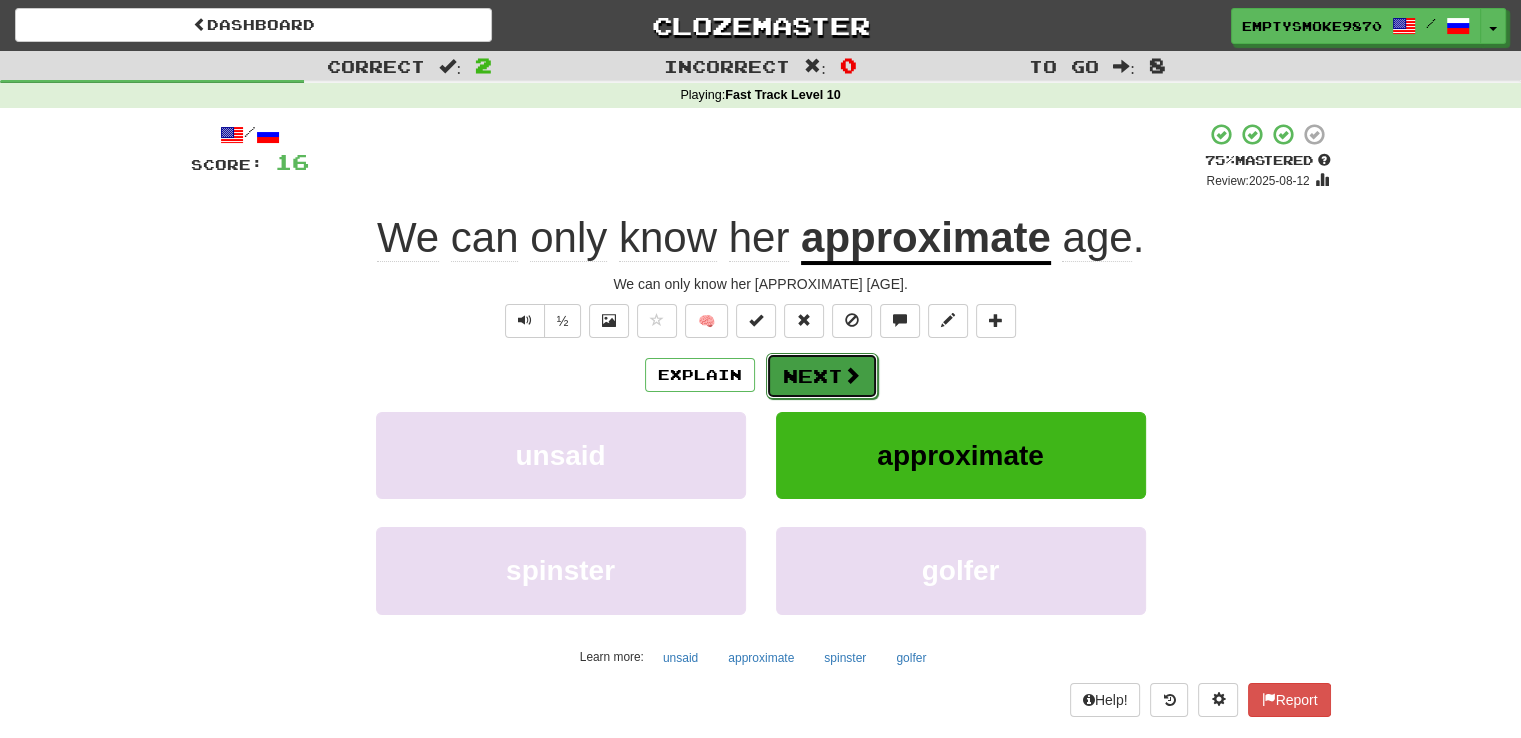 click on "Next" at bounding box center [822, 376] 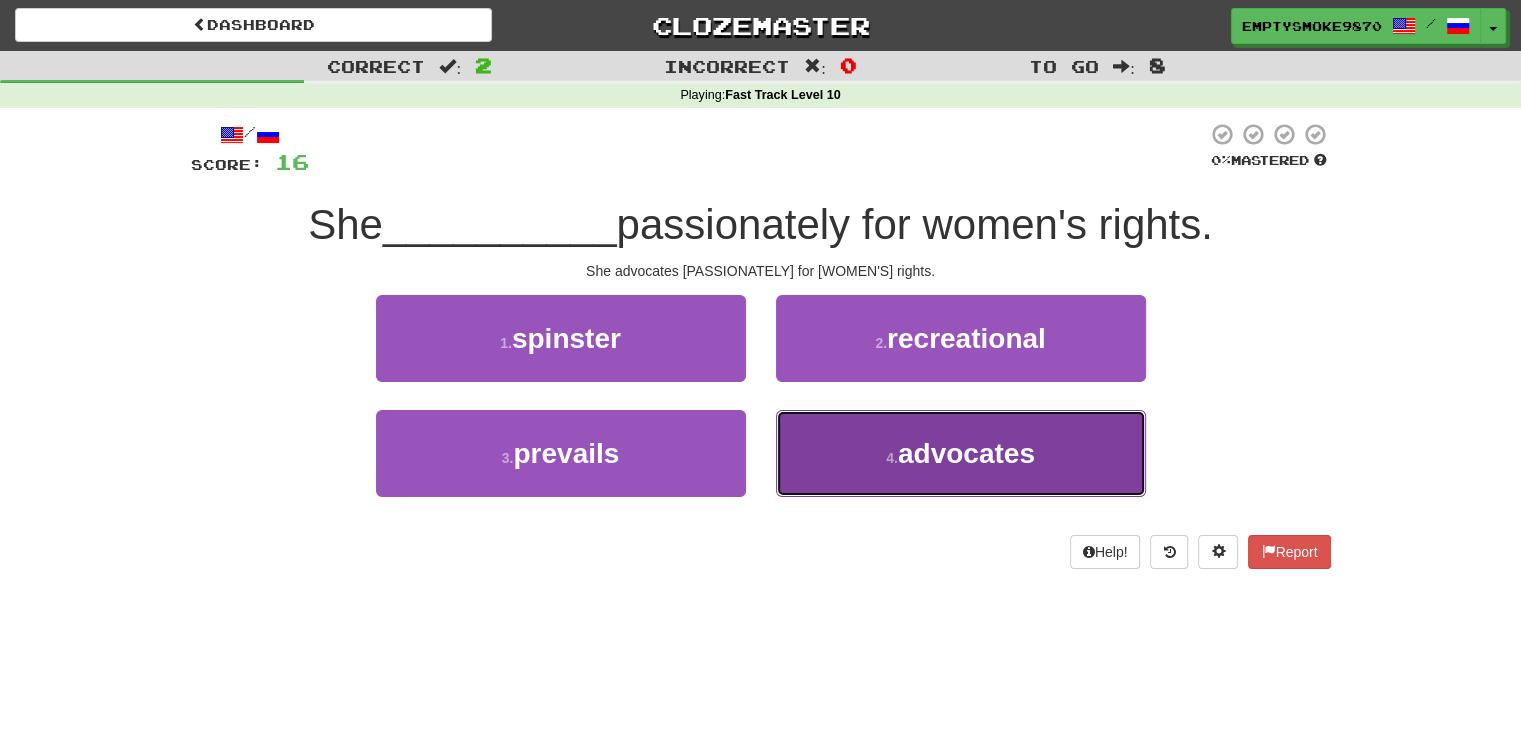 click on "4 .  advocates" at bounding box center (961, 453) 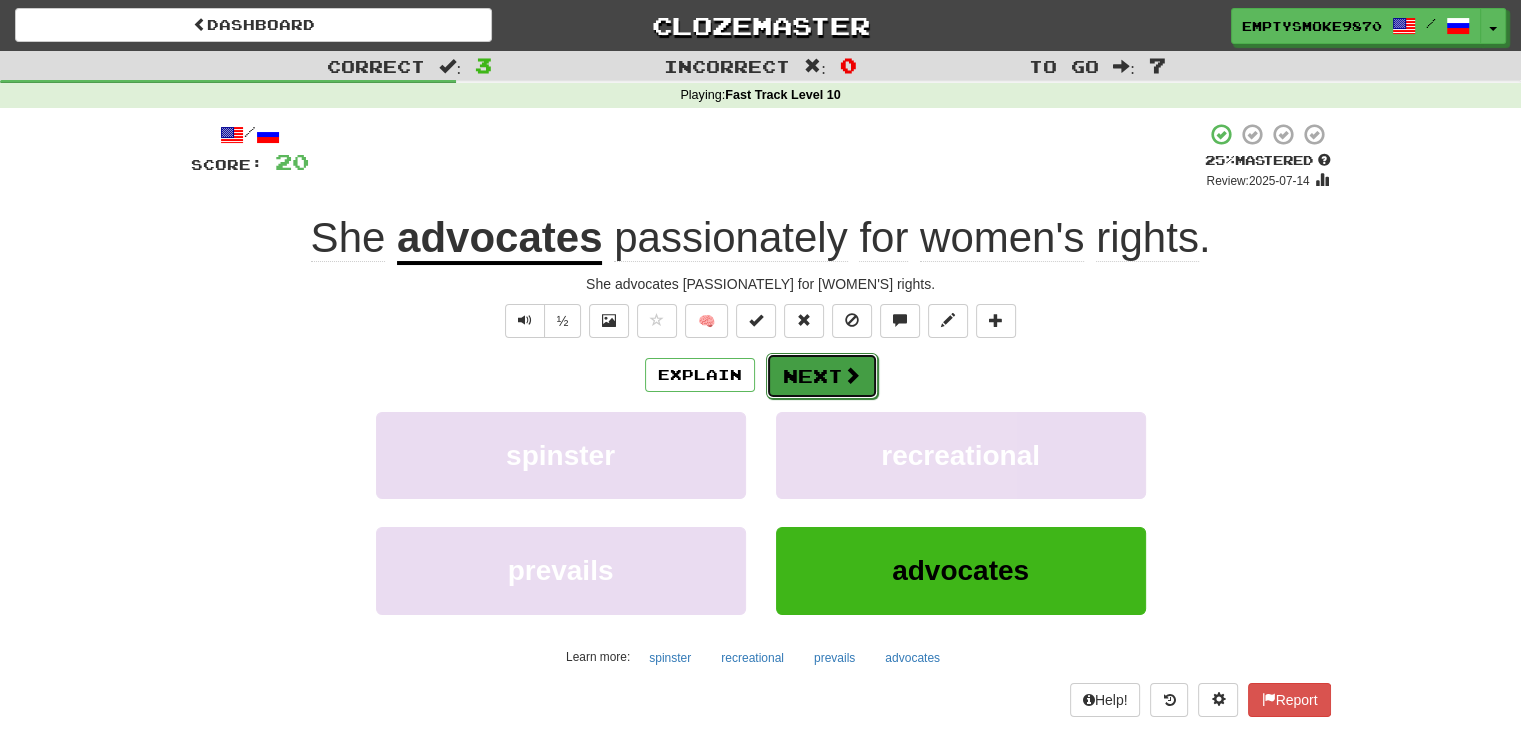 click on "Next" at bounding box center [822, 376] 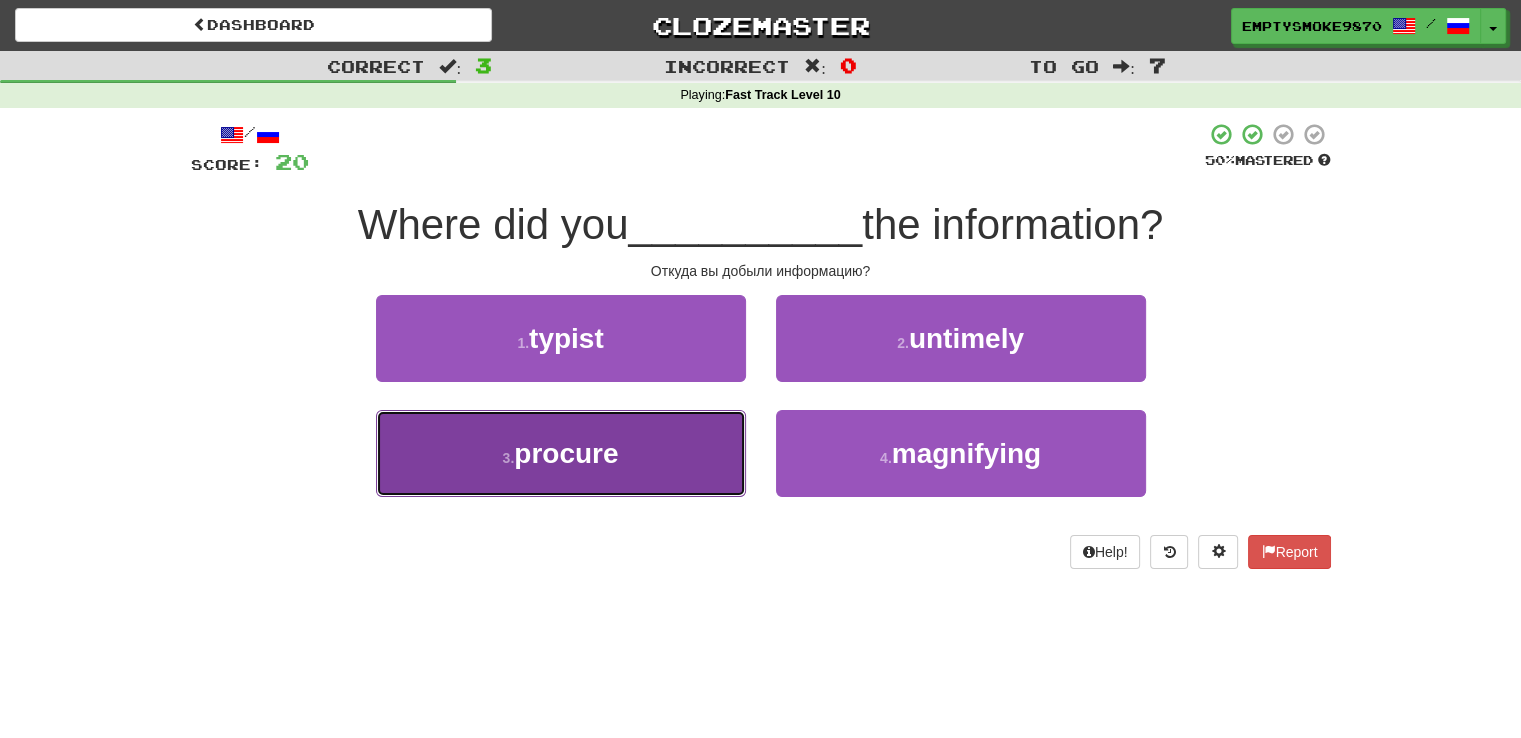click on "3 .  procure" at bounding box center [561, 453] 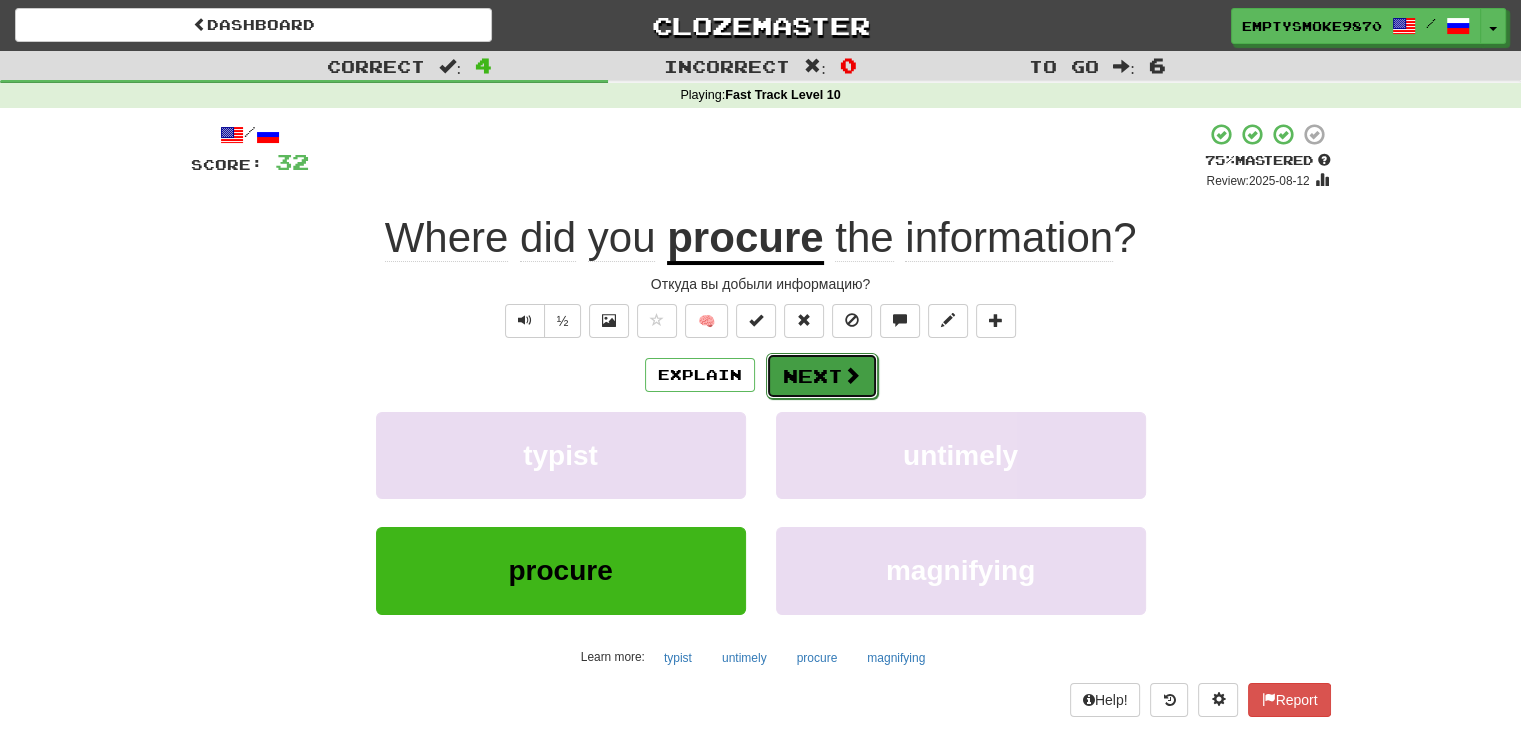 click on "Next" at bounding box center [822, 376] 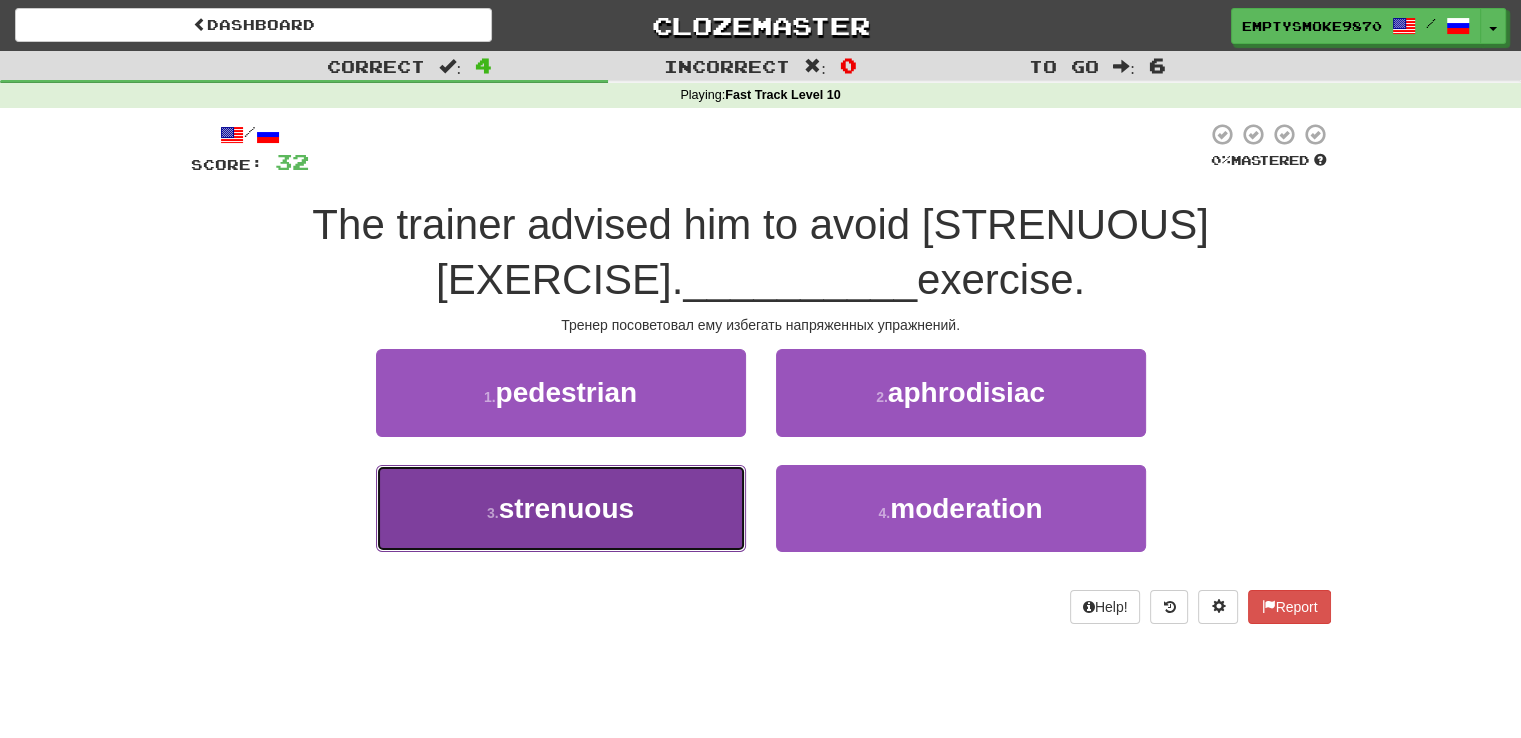 click on "3 .  strenuous" at bounding box center [561, 508] 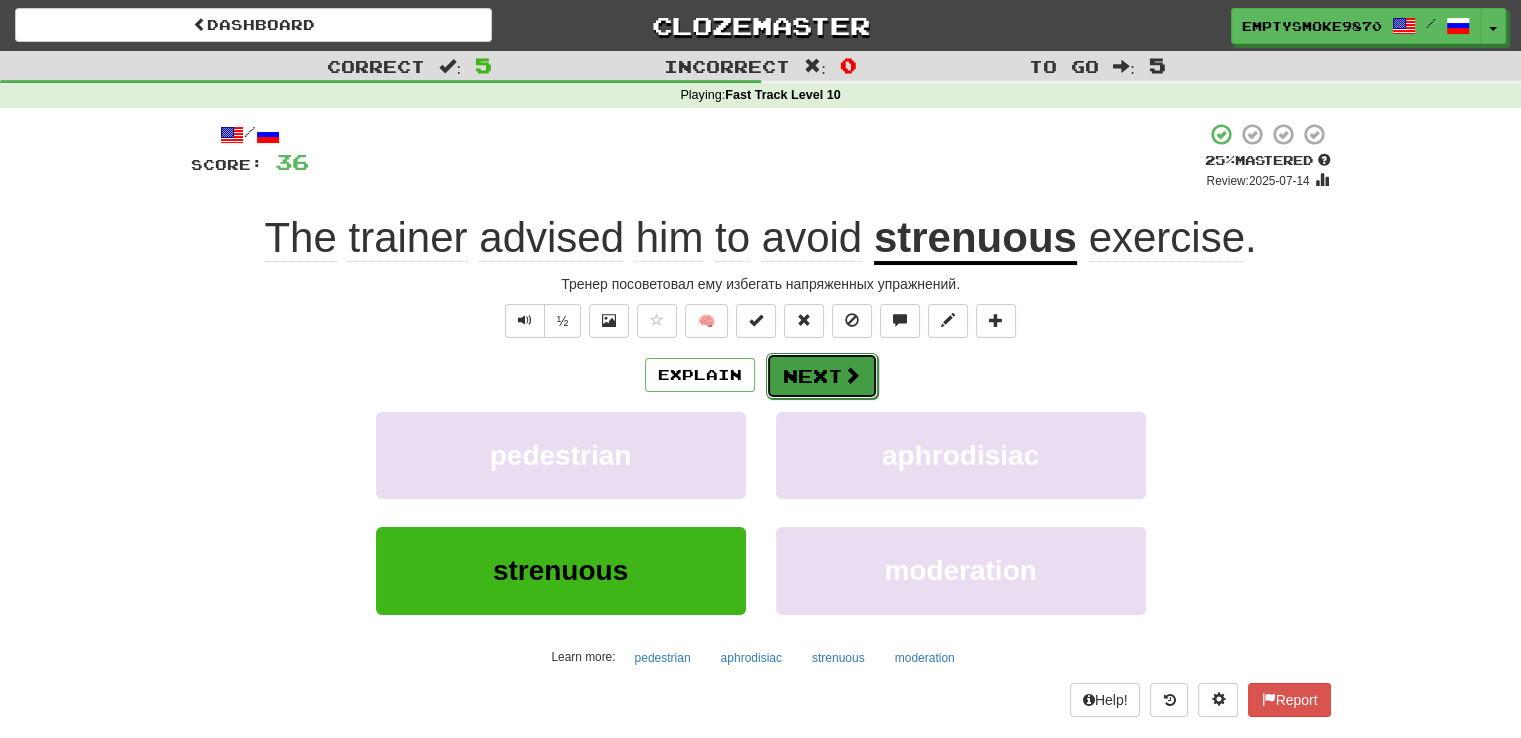 click on "Next" at bounding box center [822, 376] 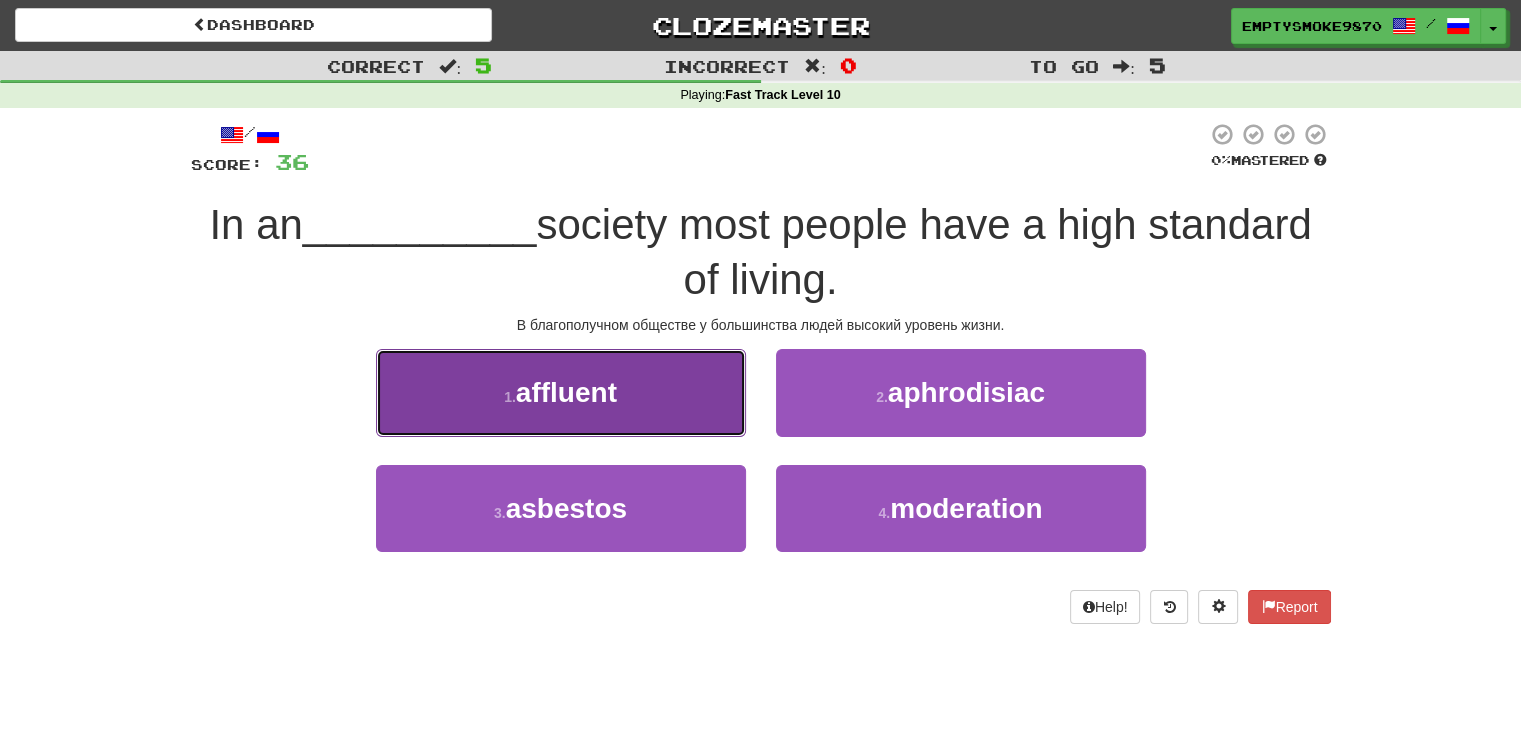 click on "1 .  affluent" at bounding box center (561, 392) 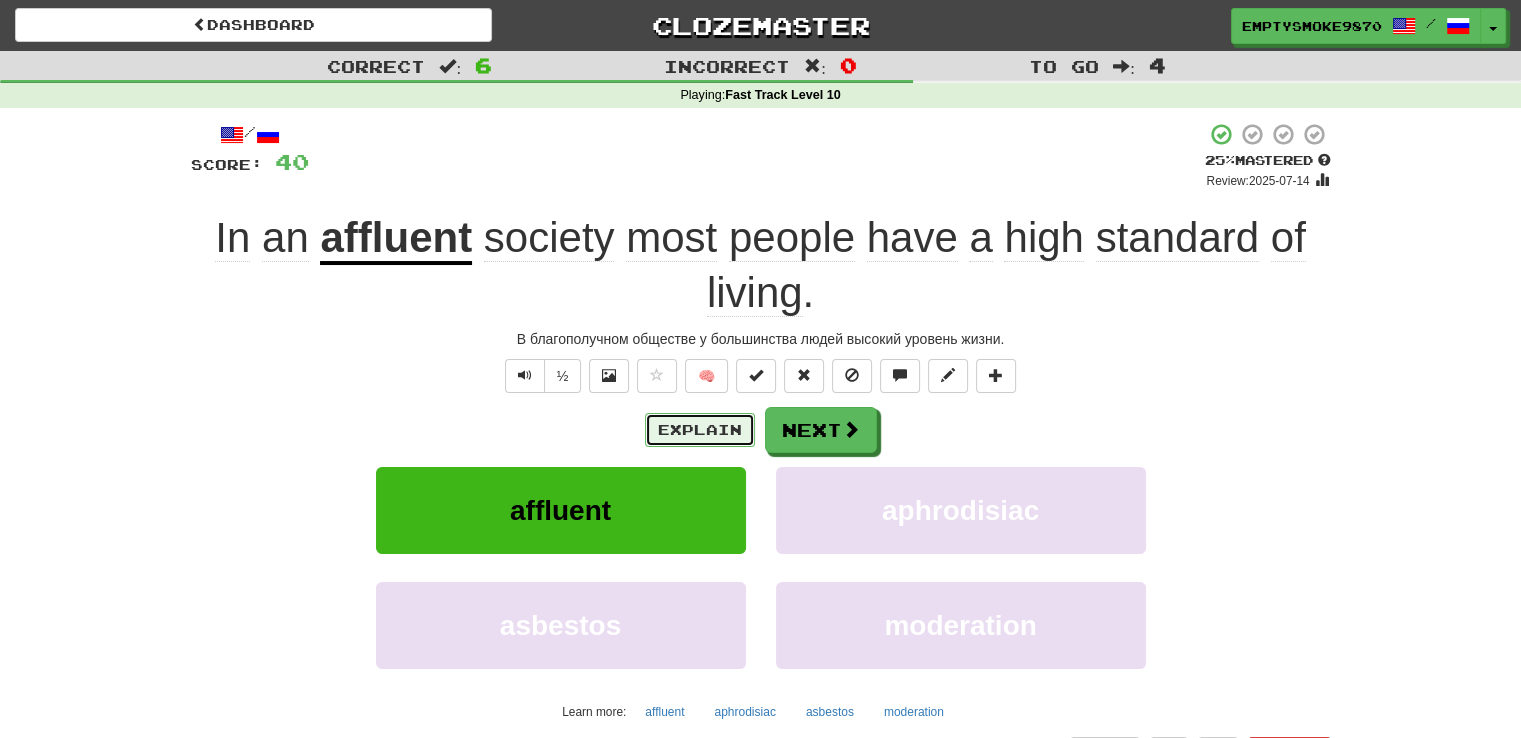 click on "Explain" at bounding box center [700, 430] 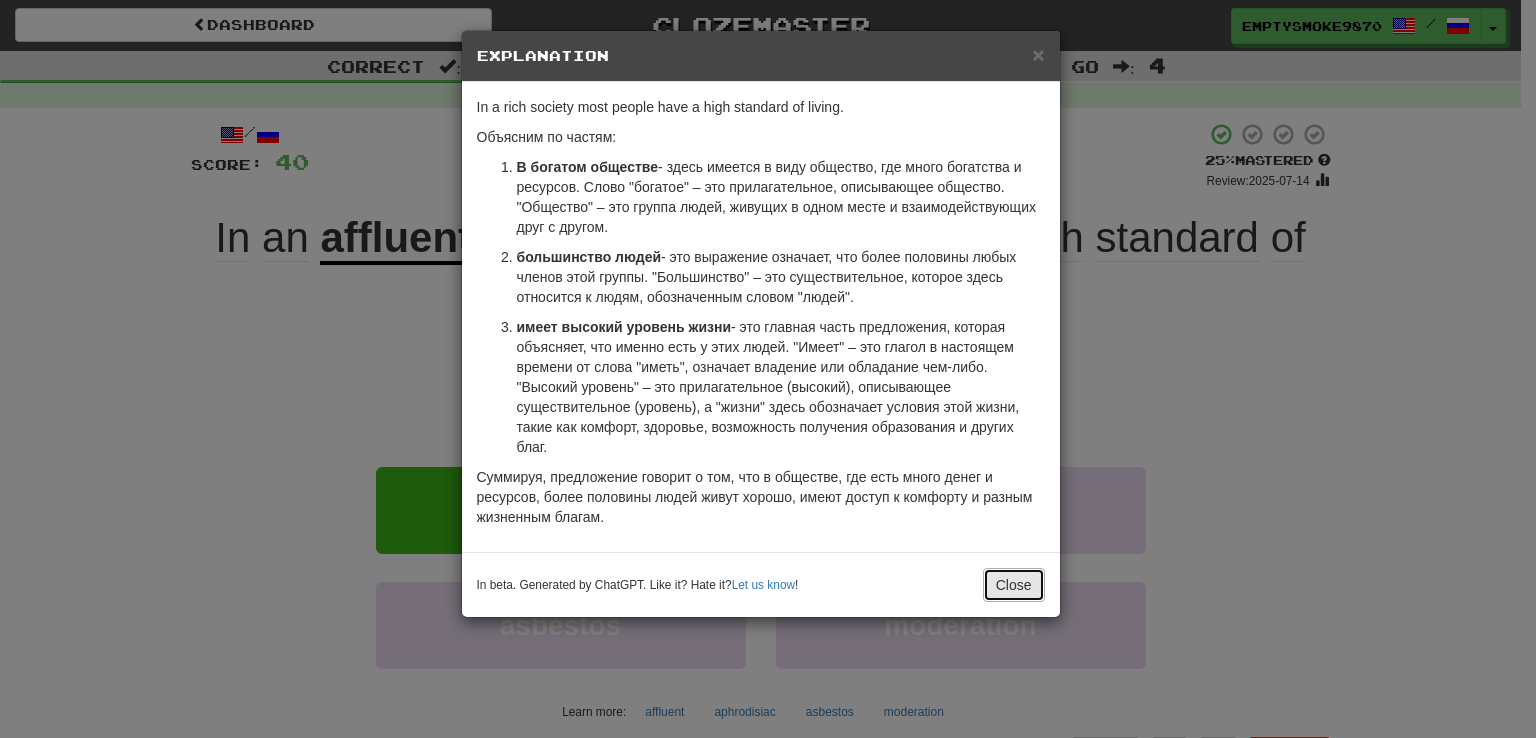 click on "Close" at bounding box center (1014, 585) 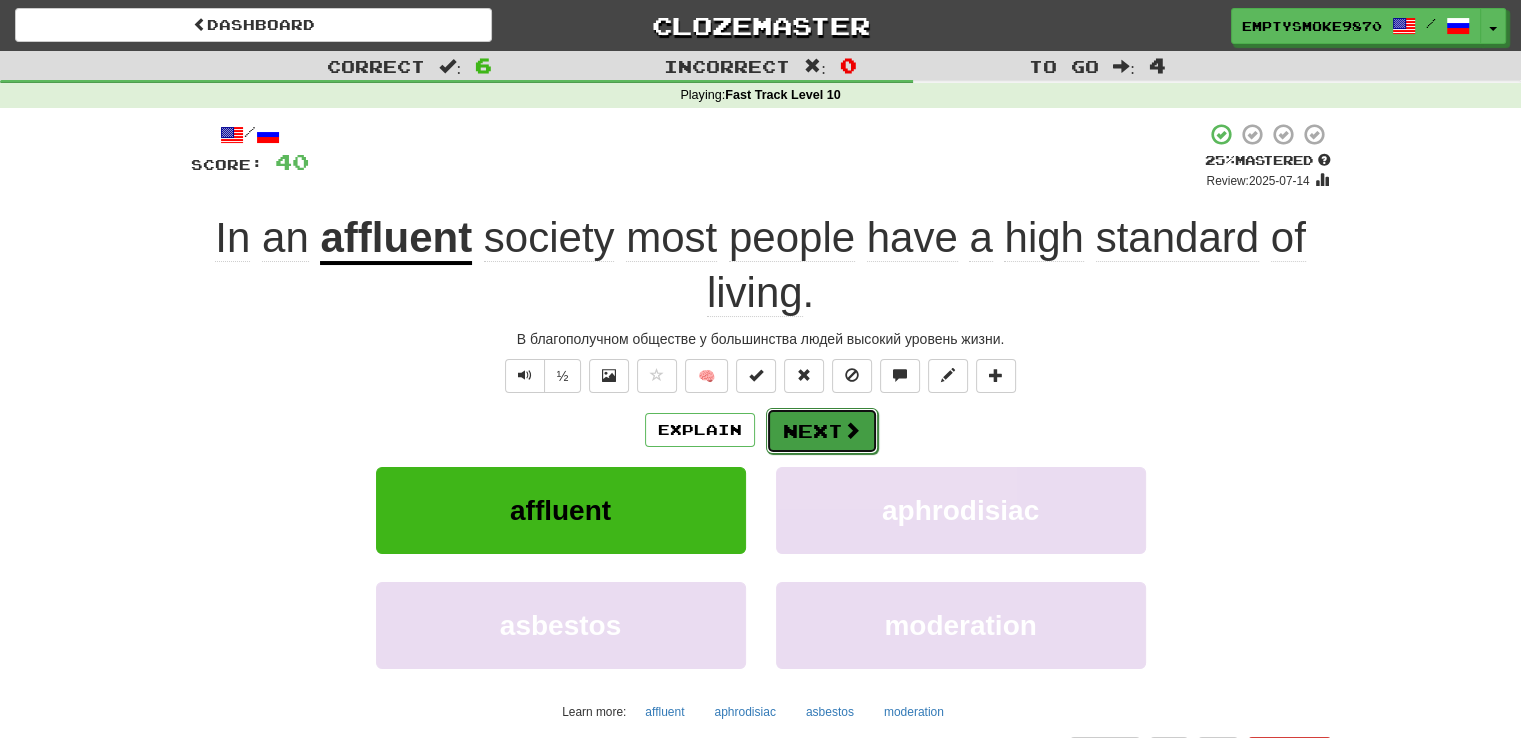 click on "Next" at bounding box center [822, 431] 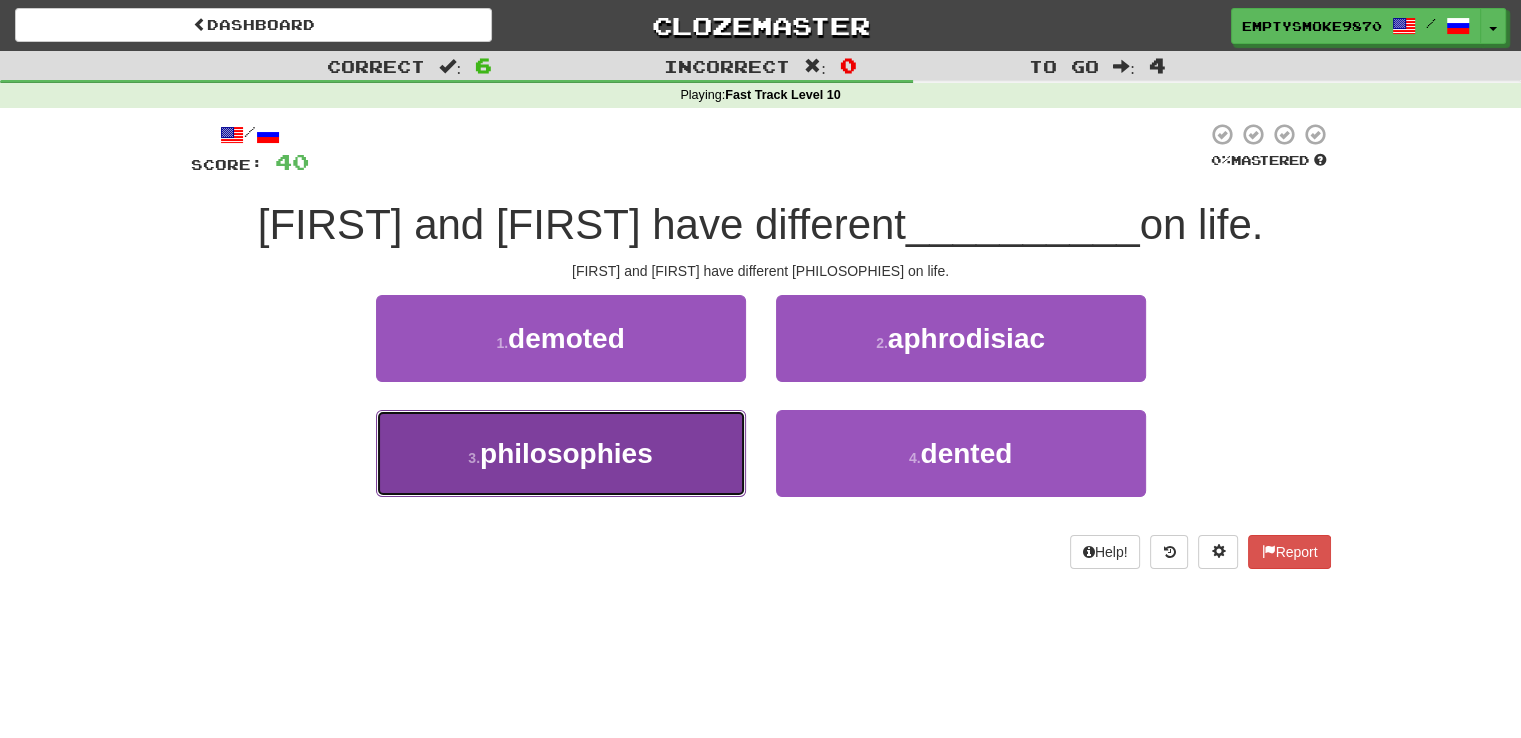 click on "3 .  philosophies" at bounding box center (561, 453) 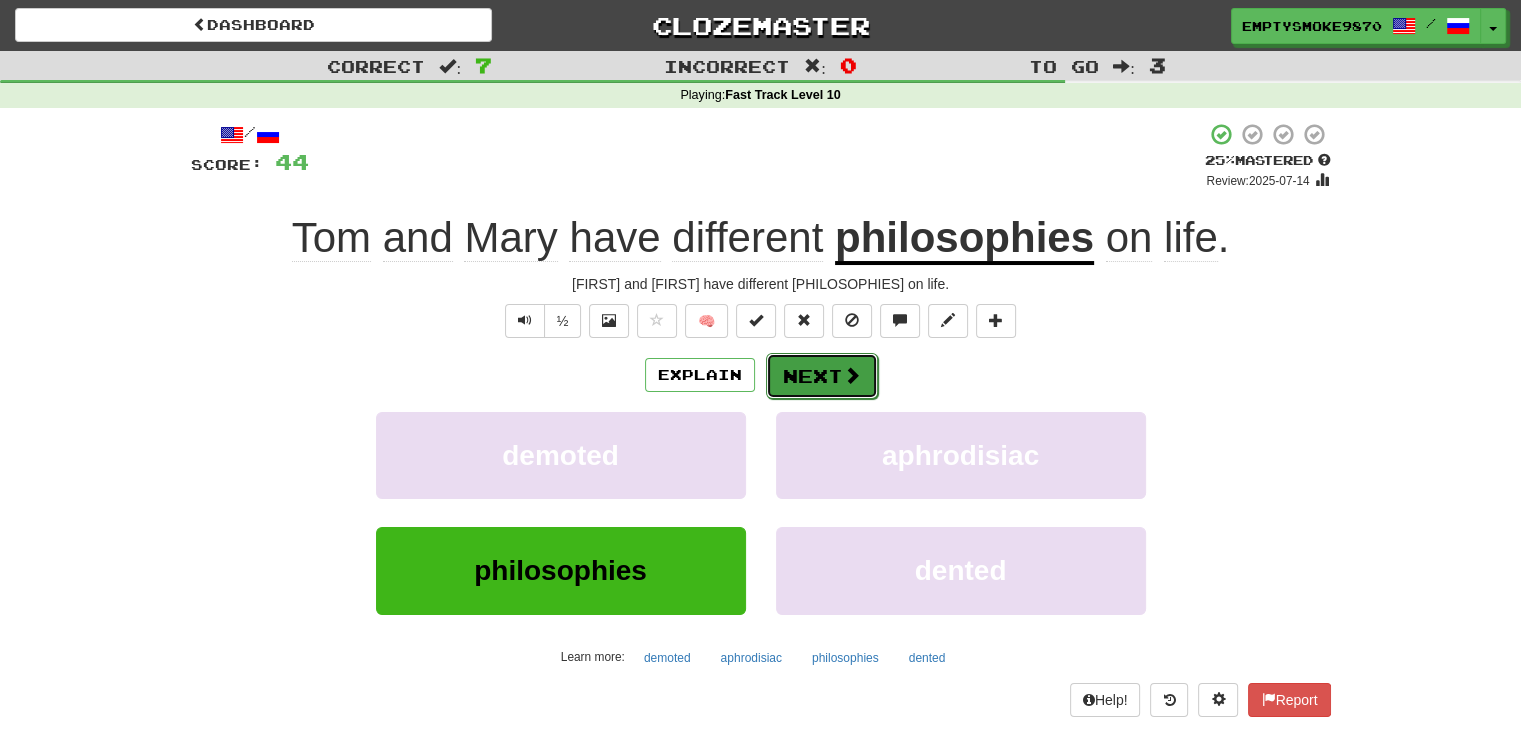 click on "Next" at bounding box center (822, 376) 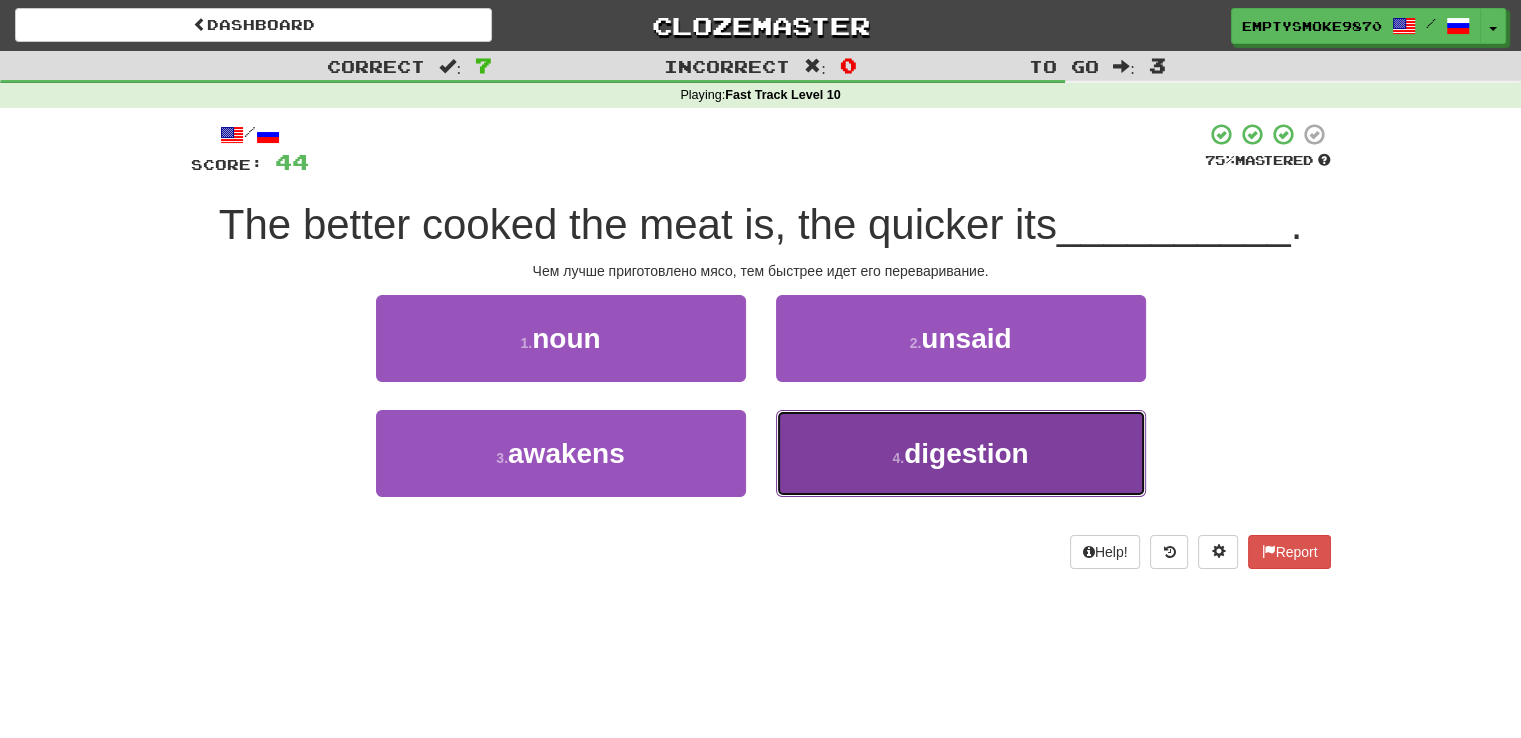 click on "4 .  digestion" at bounding box center (961, 453) 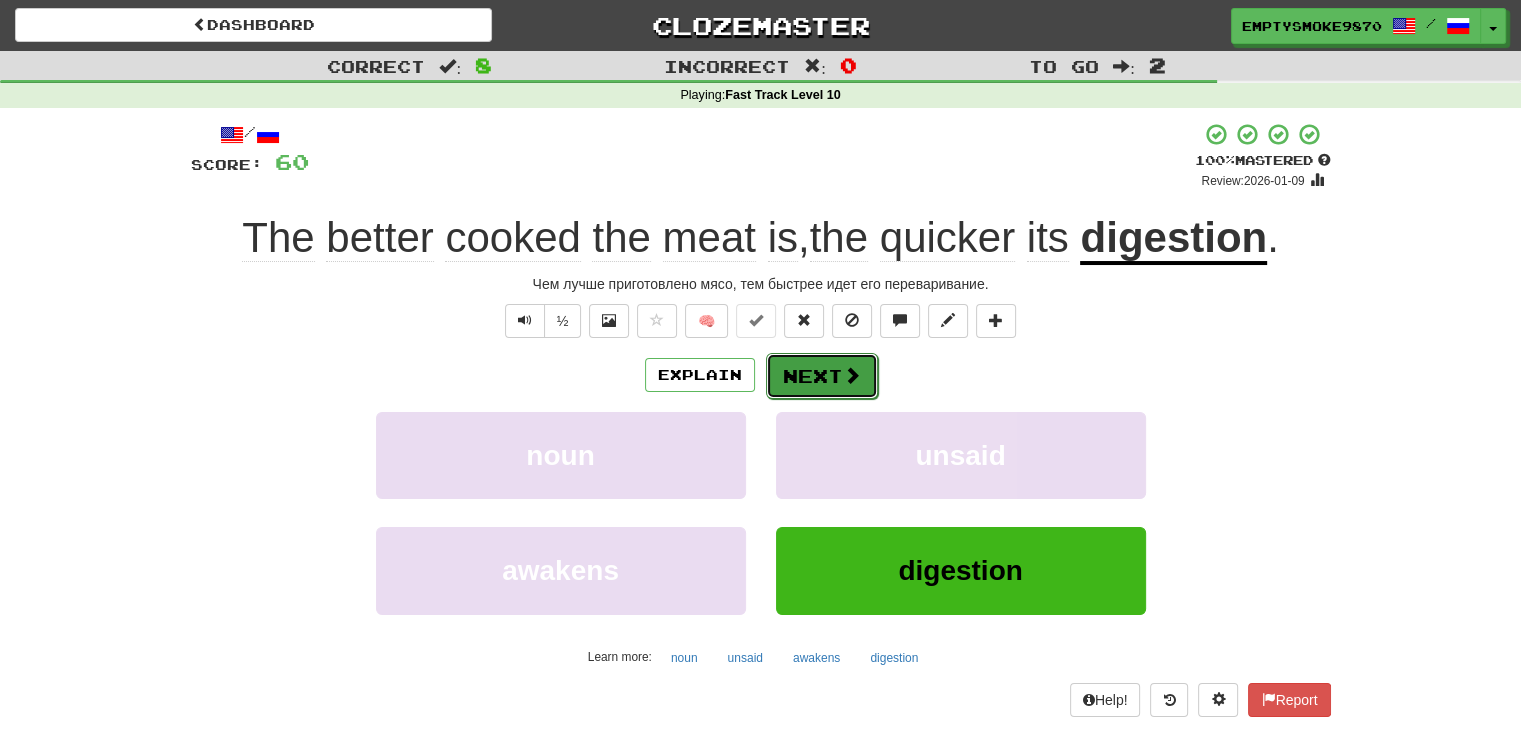 click on "Next" at bounding box center [822, 376] 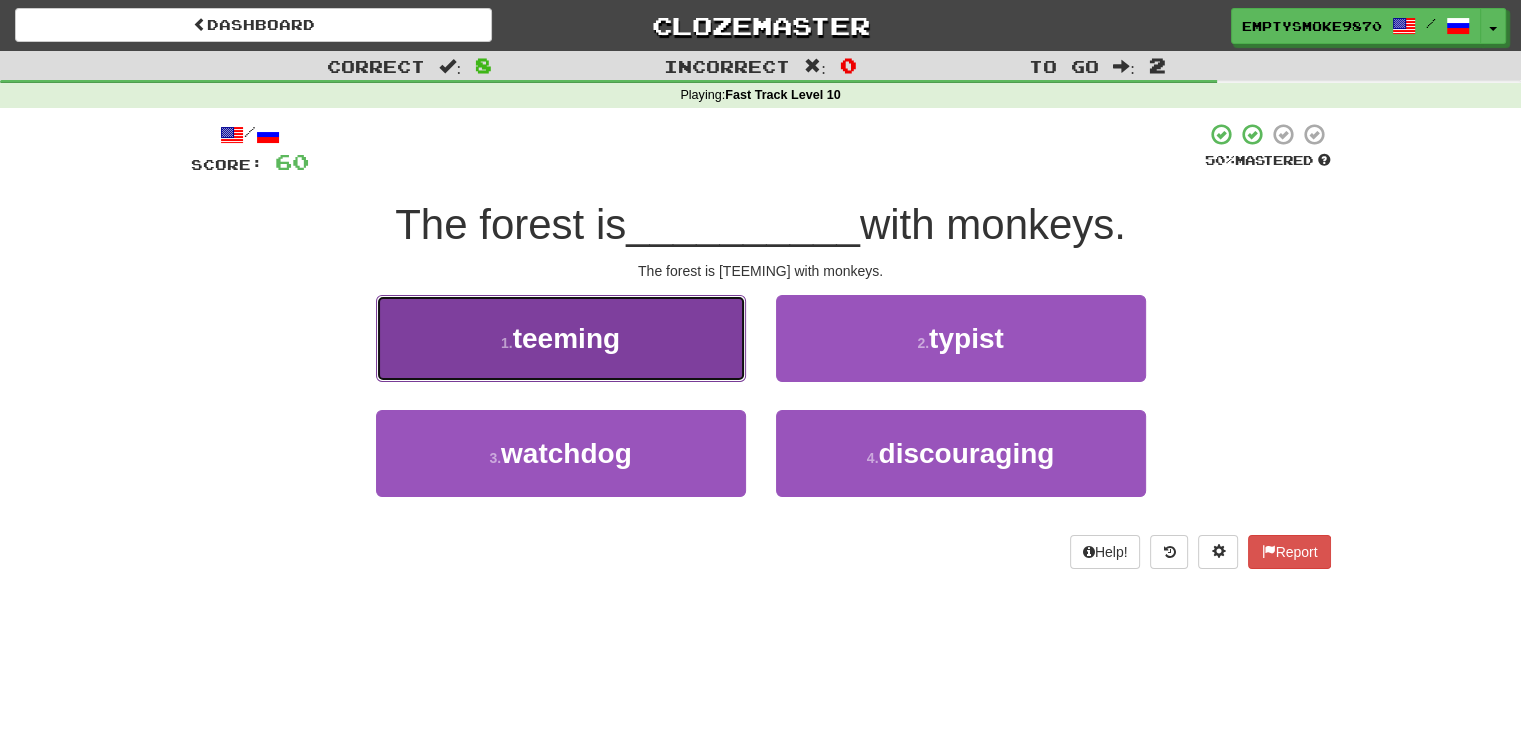 click on "1 .  teeming" at bounding box center [561, 338] 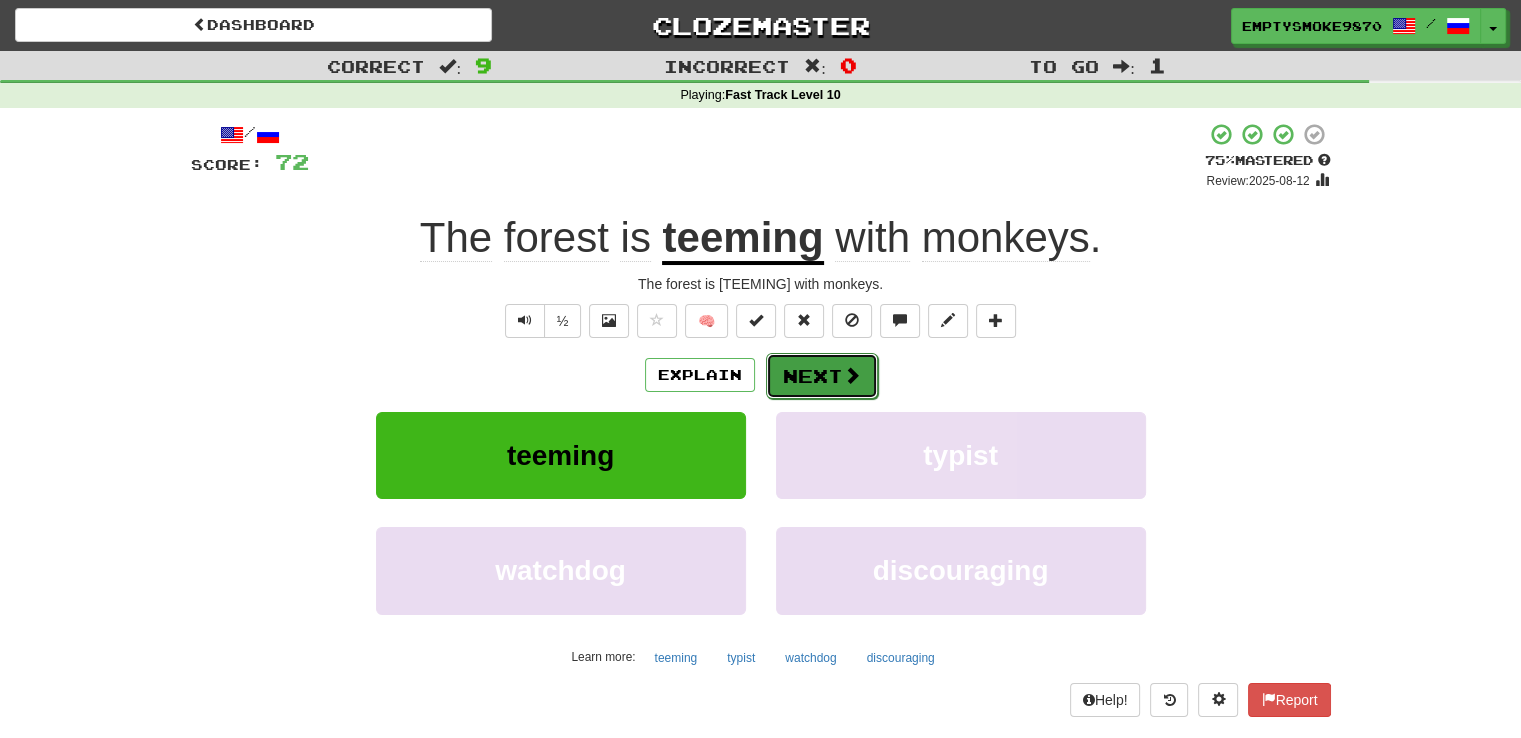 click on "Next" at bounding box center (822, 376) 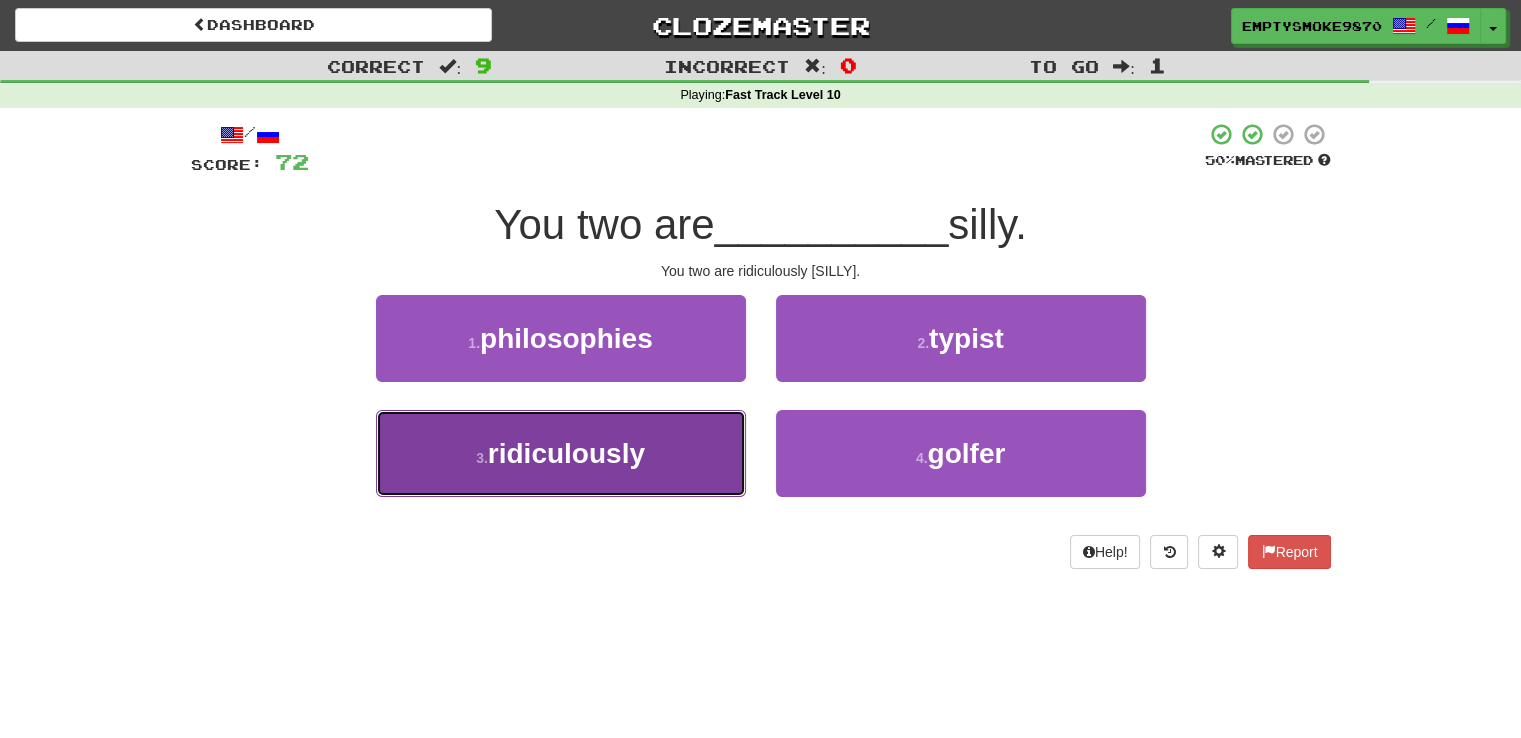 click on "3 .  ridiculously" at bounding box center [561, 453] 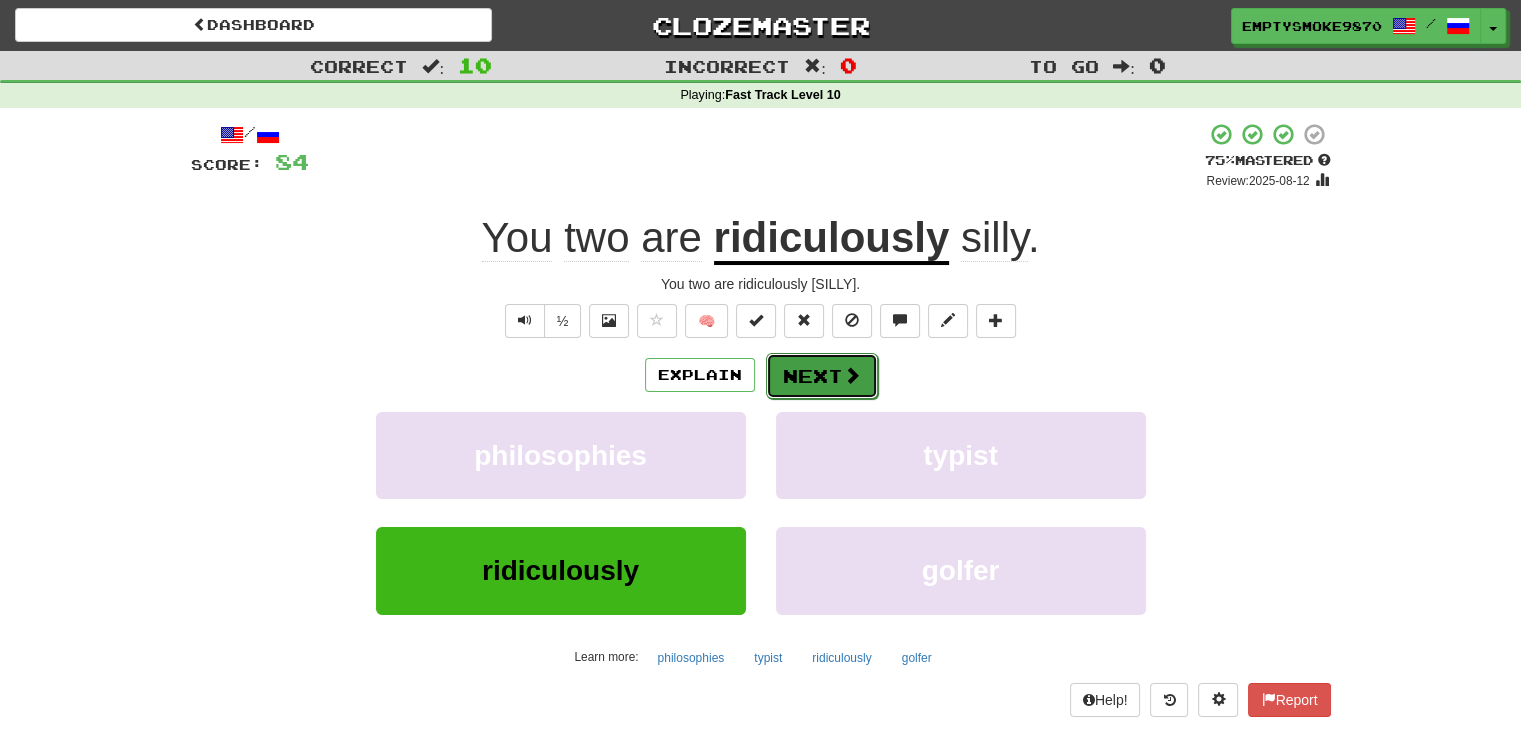 click on "Next" at bounding box center [822, 376] 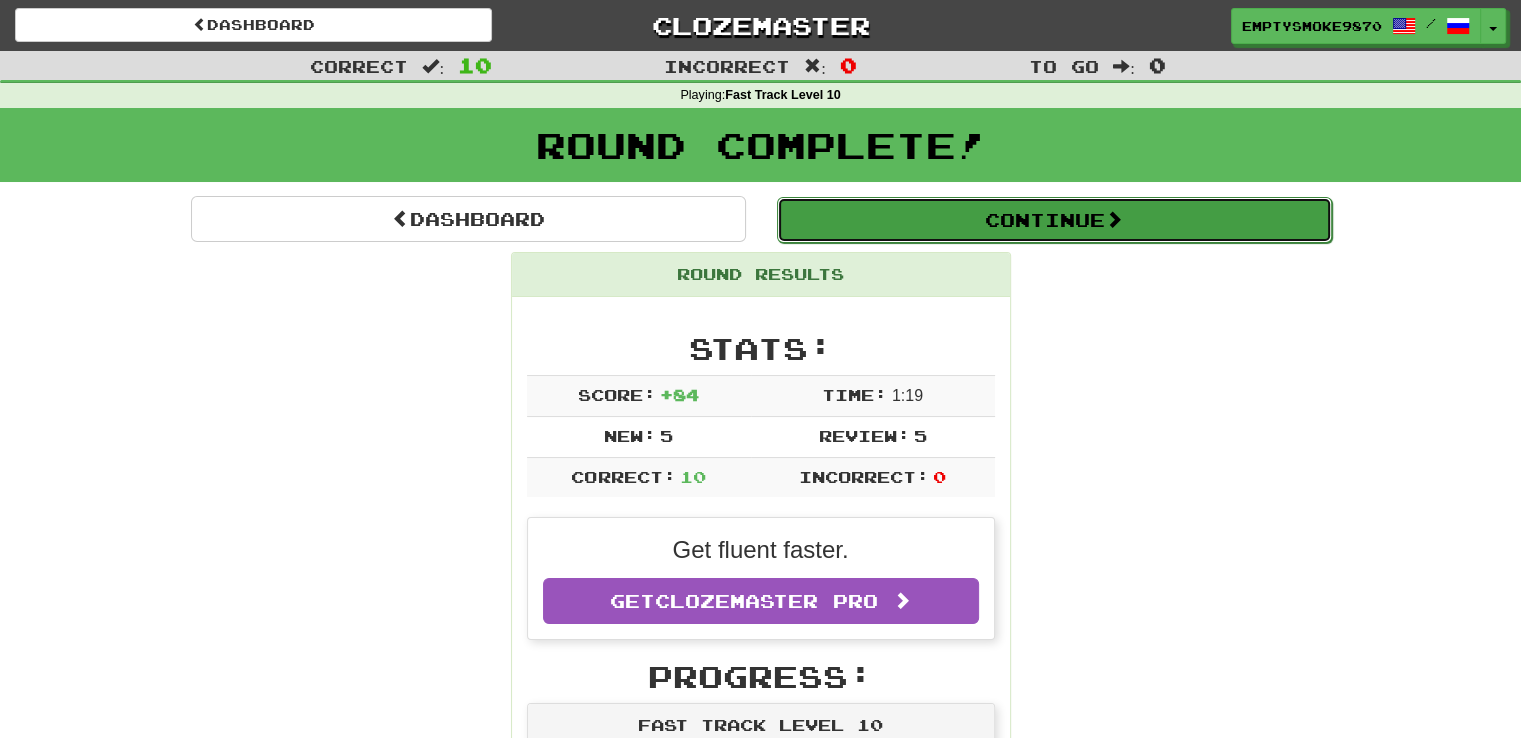 click on "Continue" at bounding box center (1054, 220) 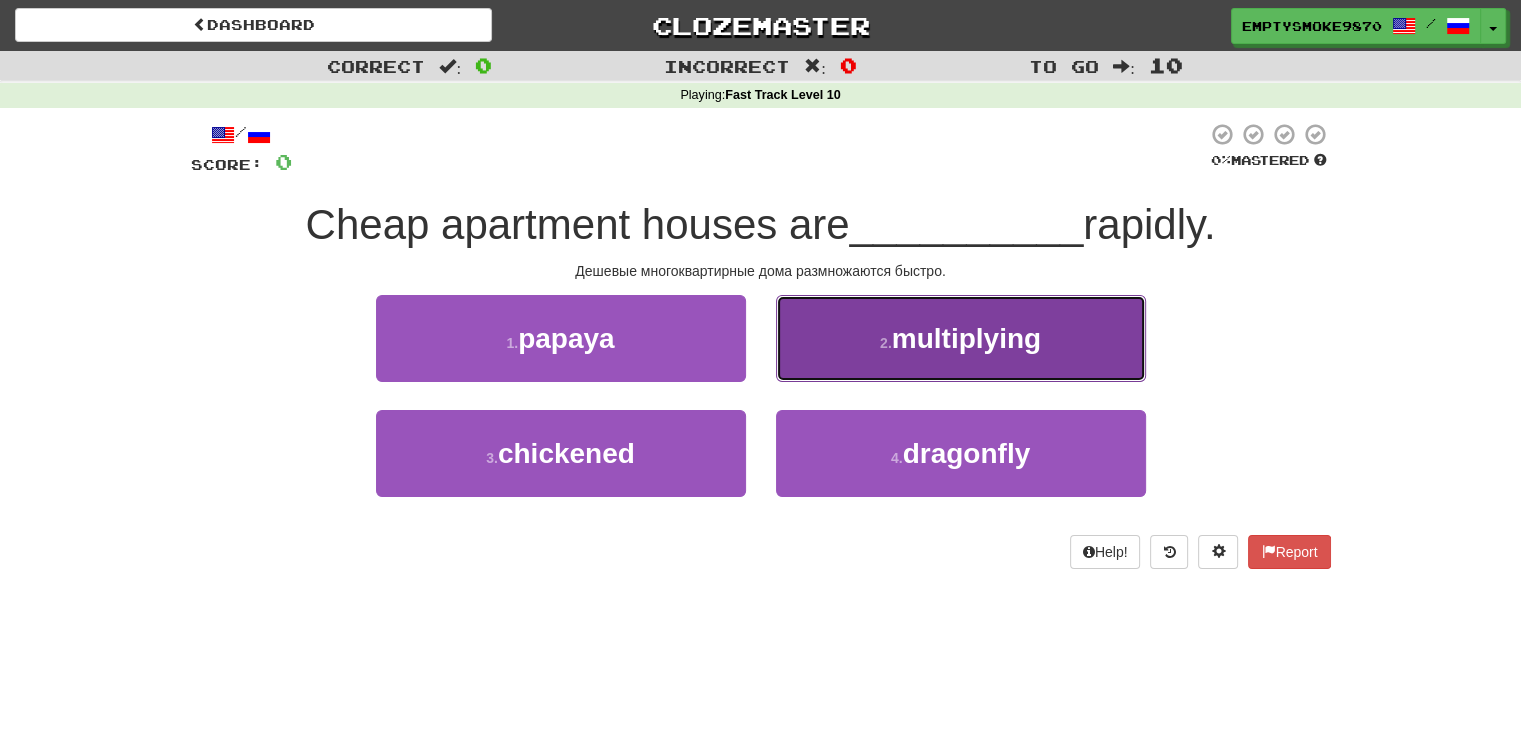 click on "2 .  multiplying" at bounding box center [961, 338] 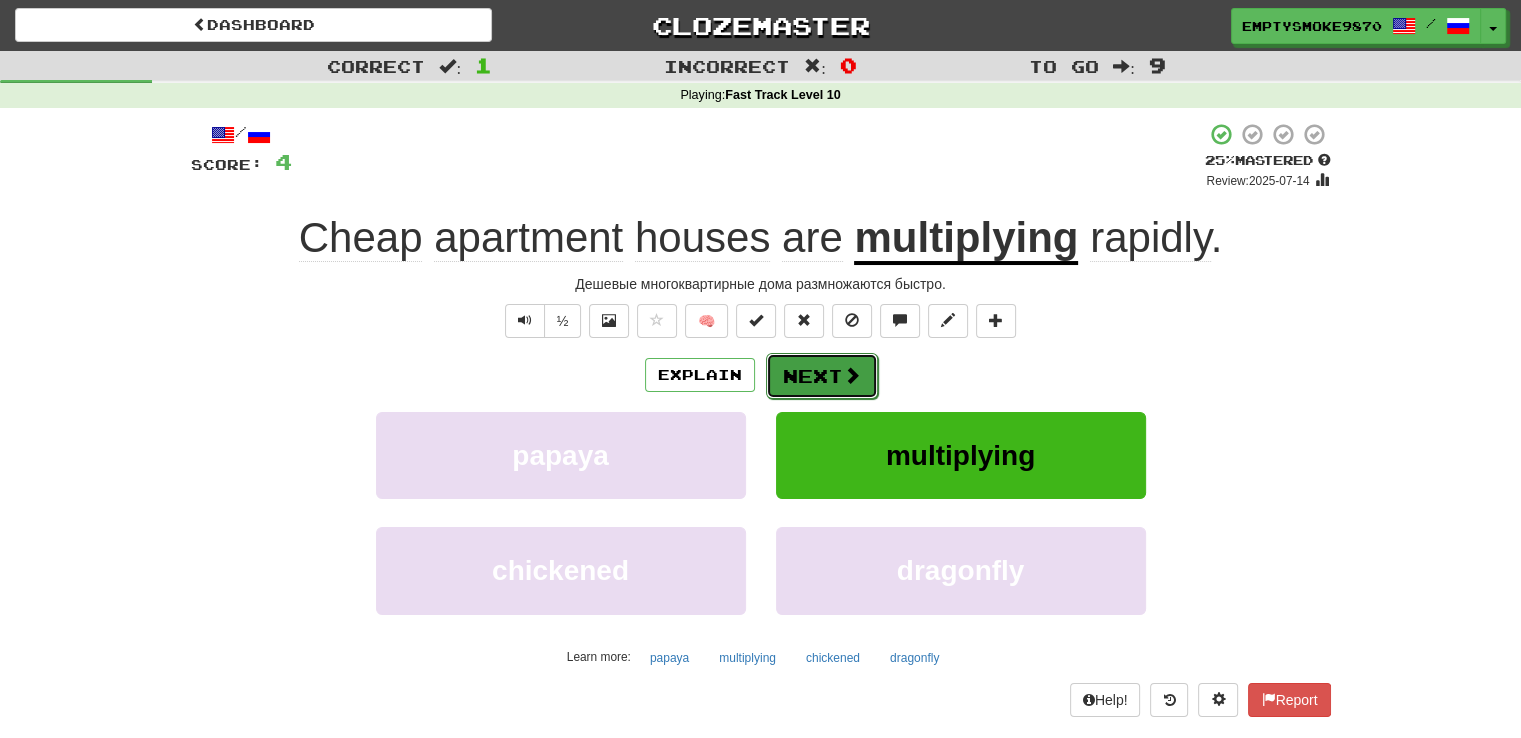 click on "Next" at bounding box center (822, 376) 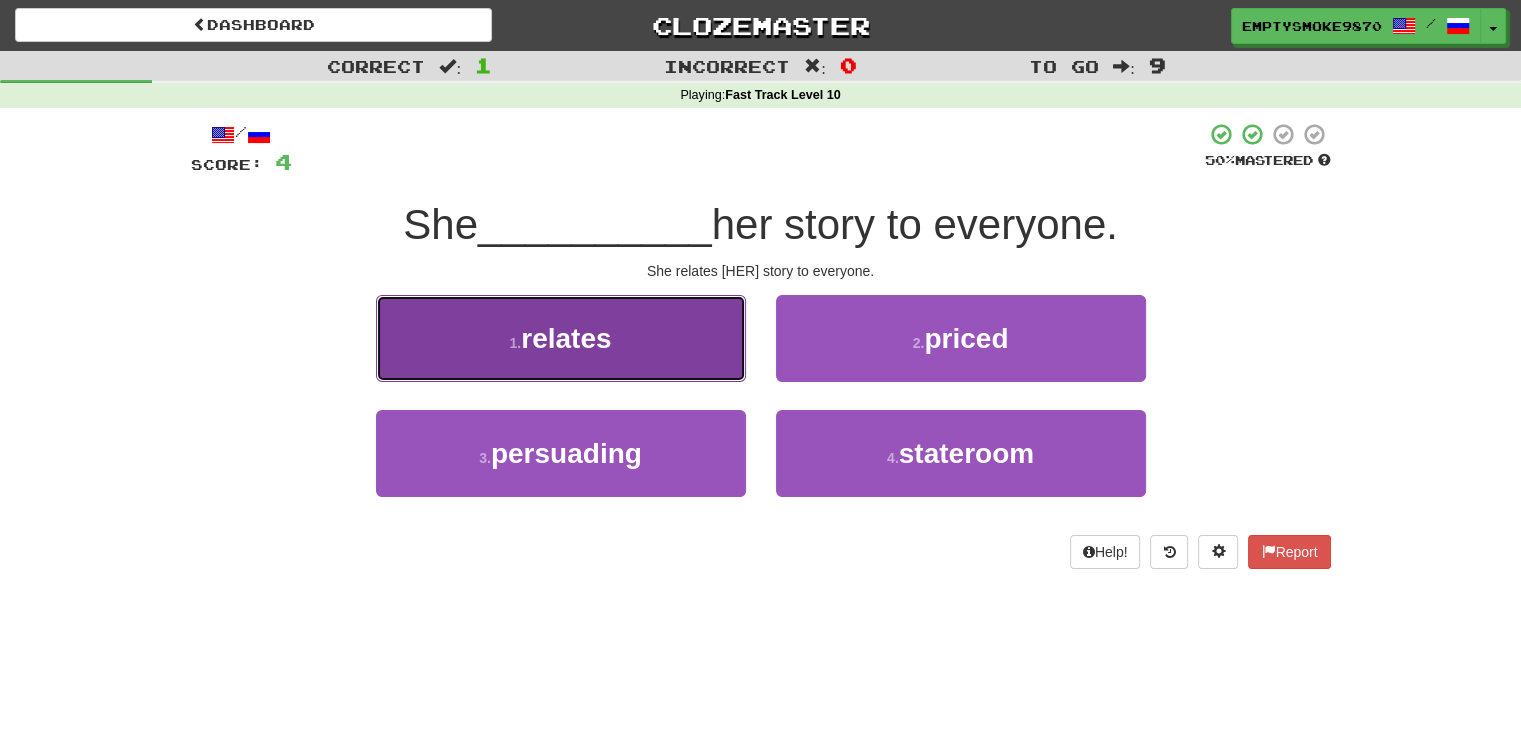 click on "1 .  relates" at bounding box center (561, 338) 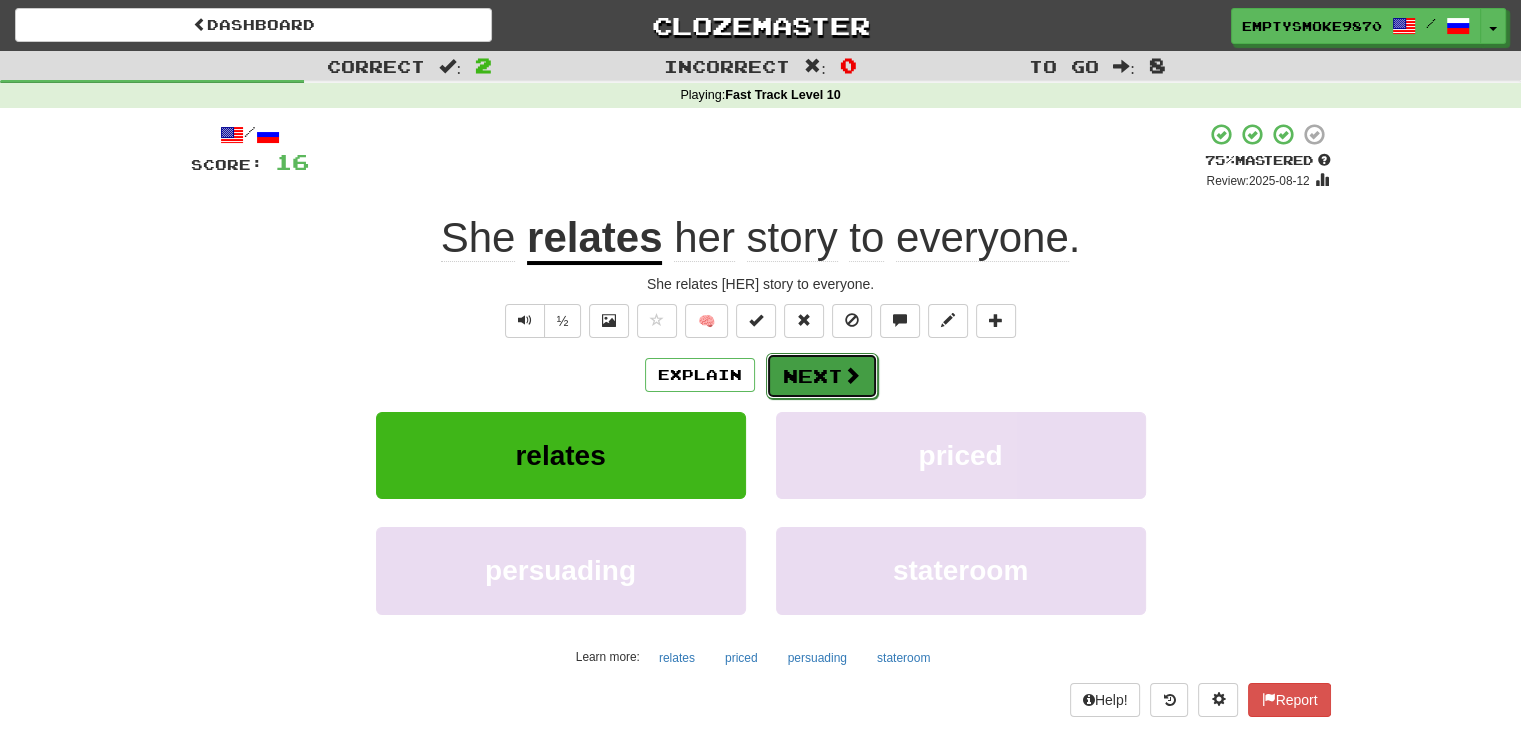 click on "Next" at bounding box center [822, 376] 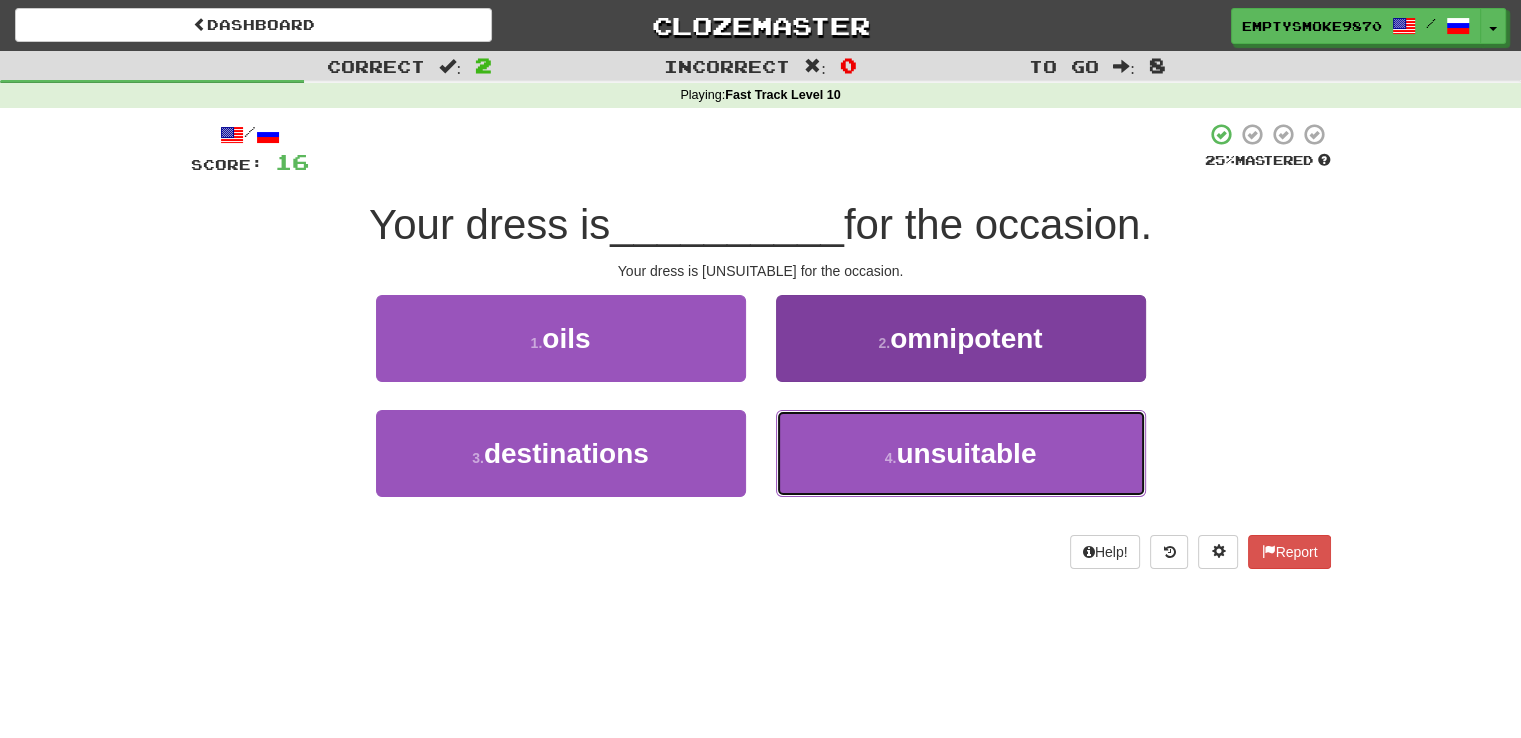 click on "4 .  unsuitable" at bounding box center [961, 453] 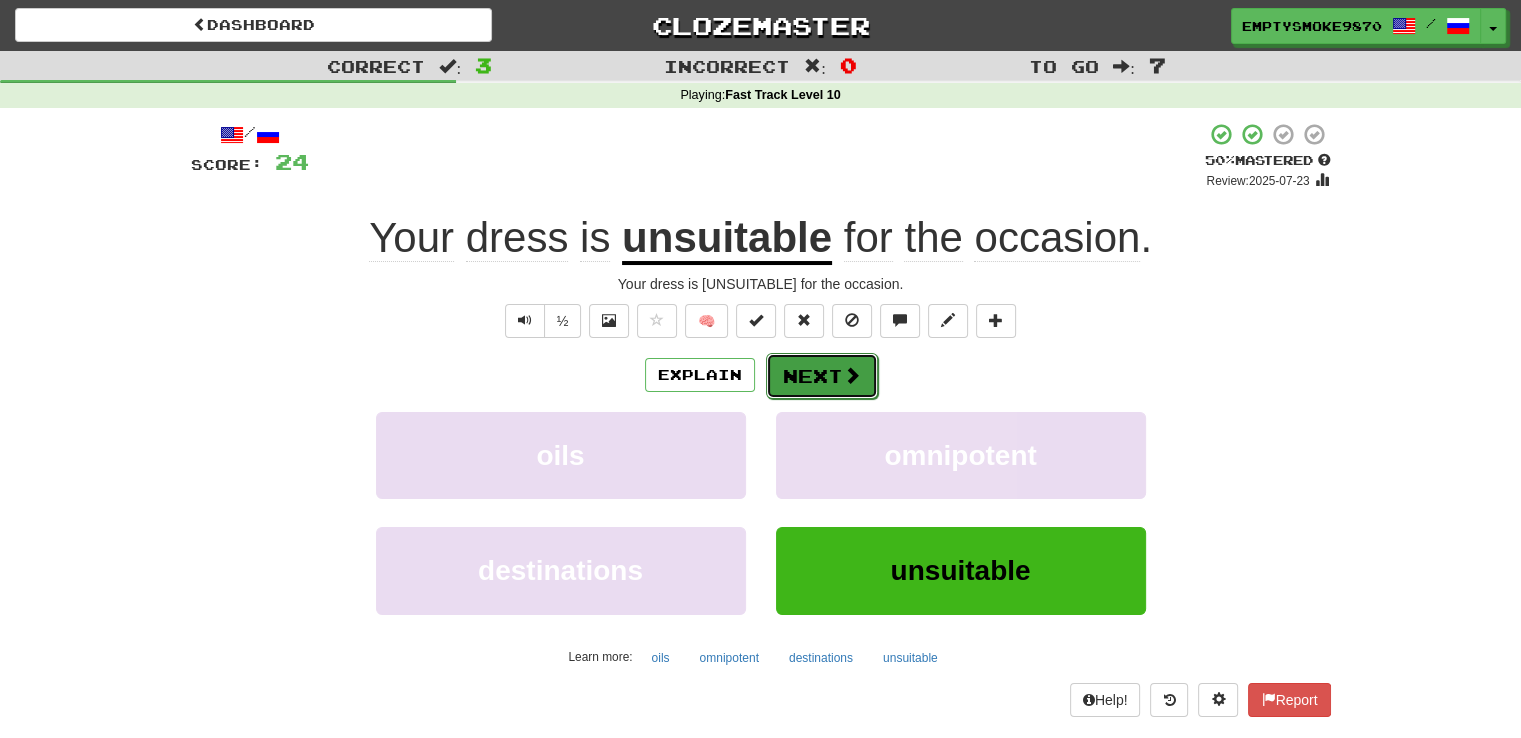 click on "Next" at bounding box center [822, 376] 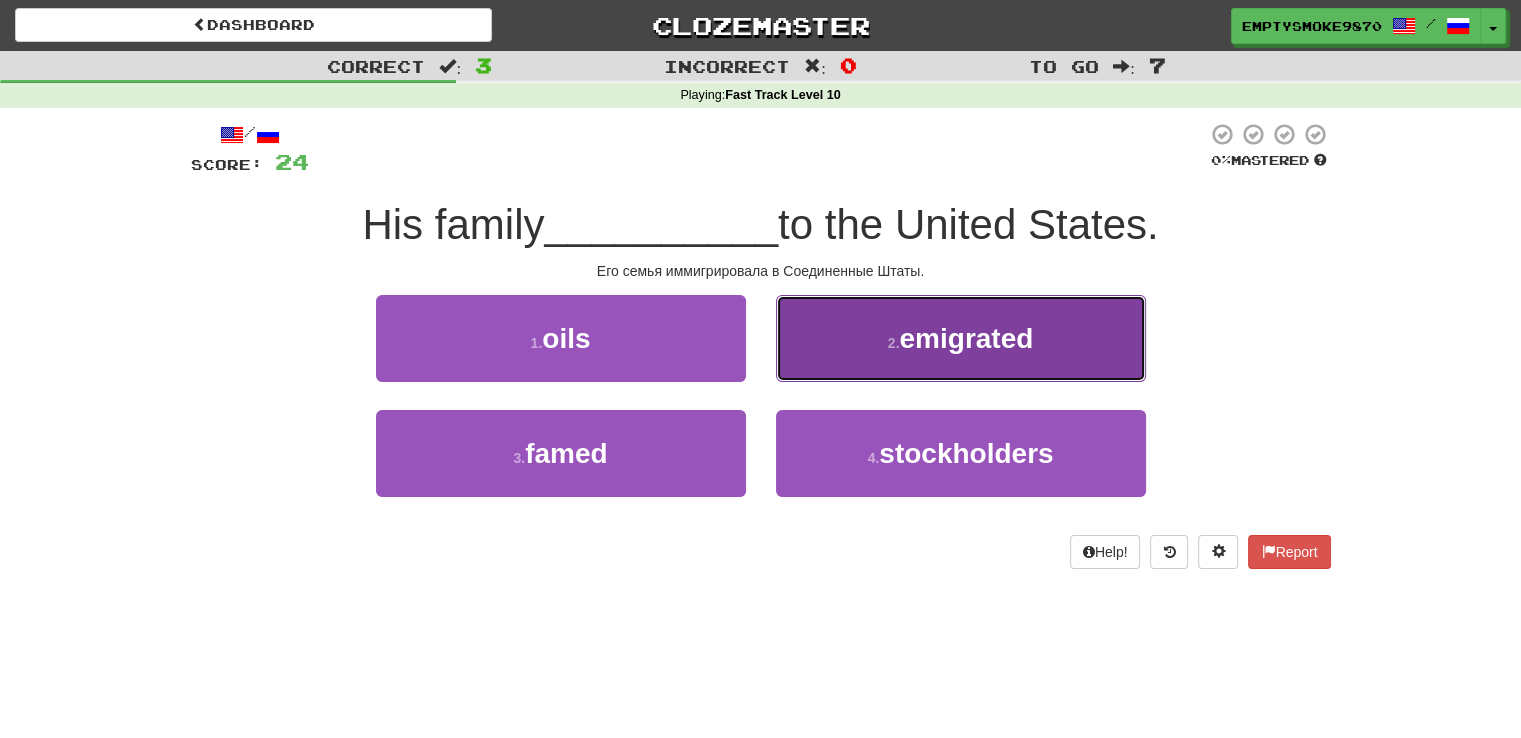 click on "2 .  emigrated" at bounding box center (961, 338) 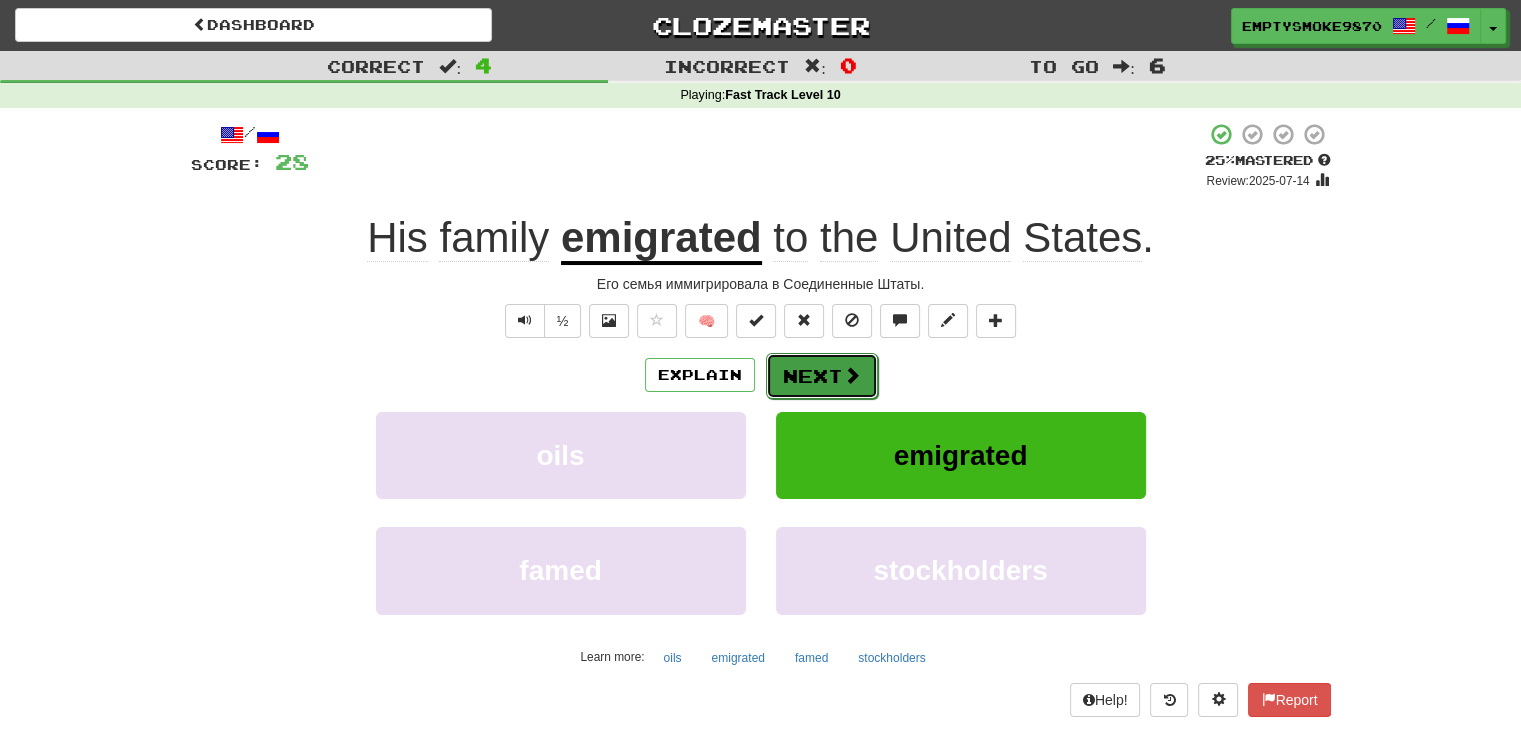 click on "Next" at bounding box center (822, 376) 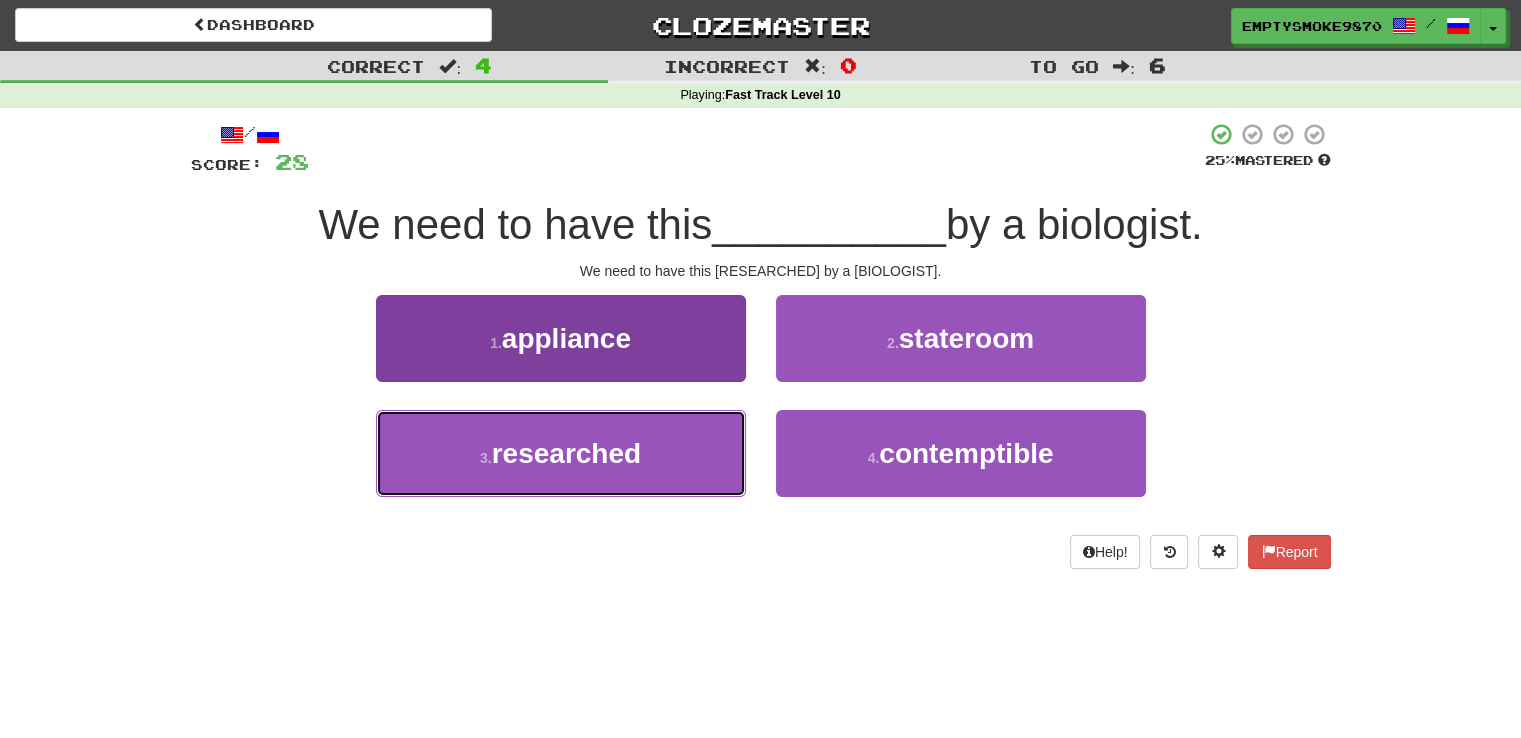 click on "3 .  researched" at bounding box center [561, 453] 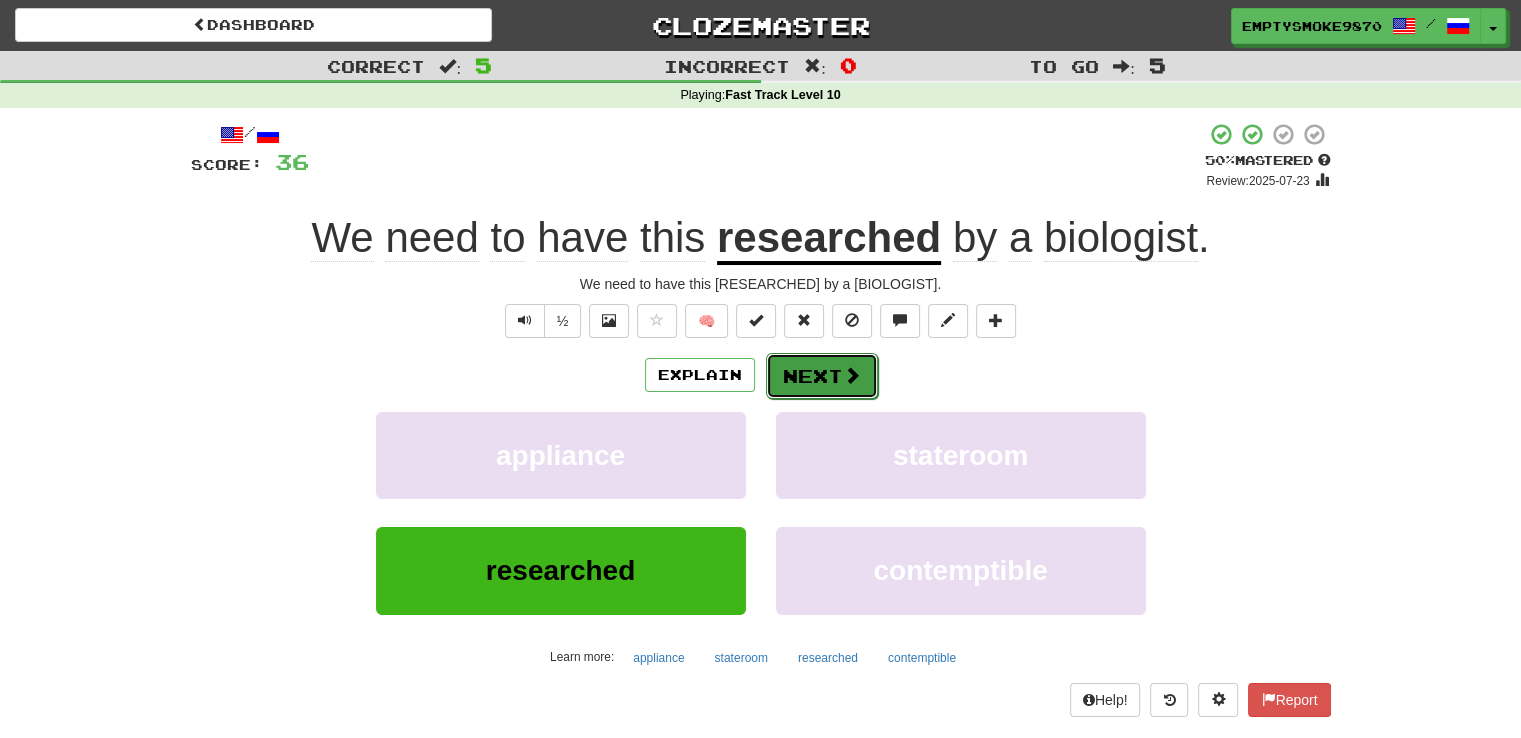 click on "Next" at bounding box center [822, 376] 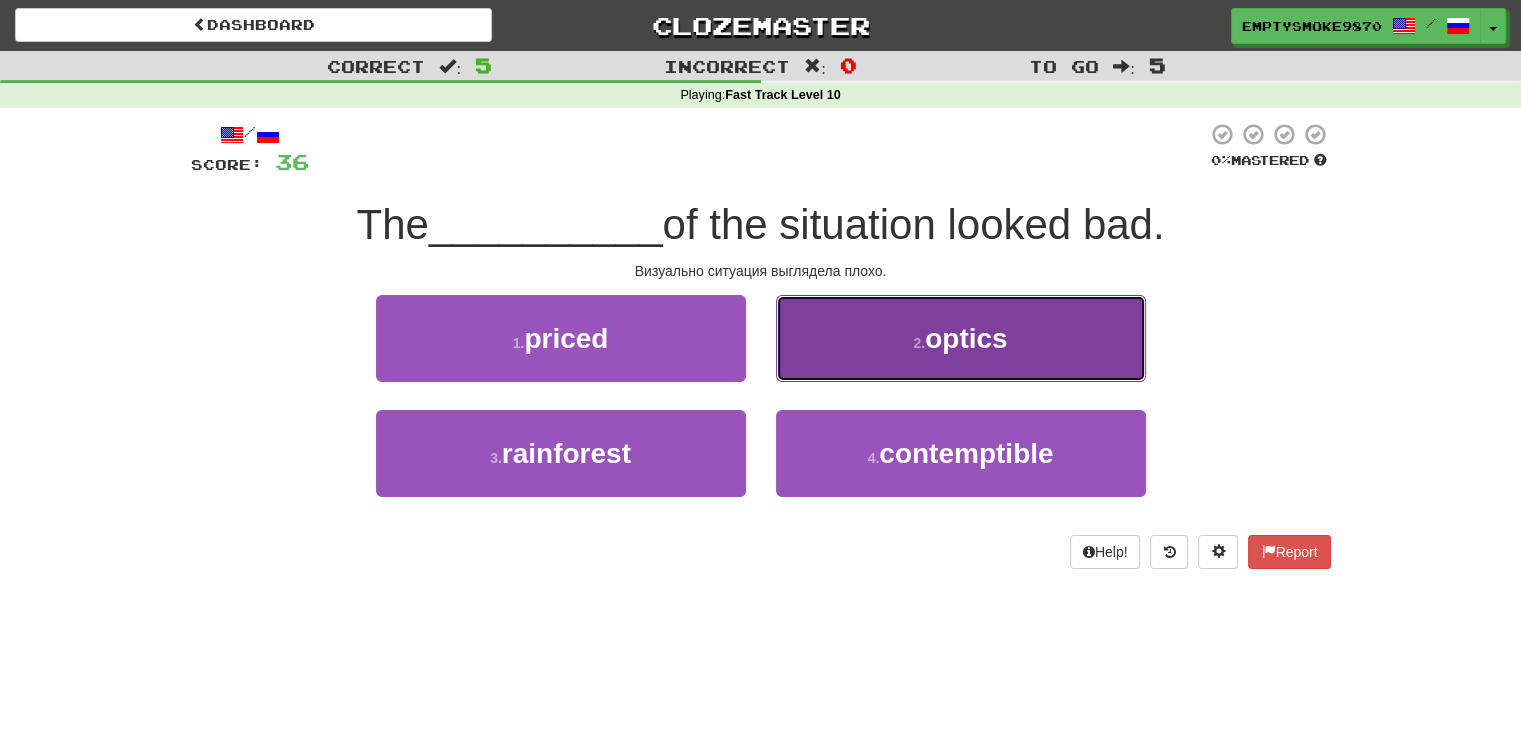 click on "2 .  optics" at bounding box center [961, 338] 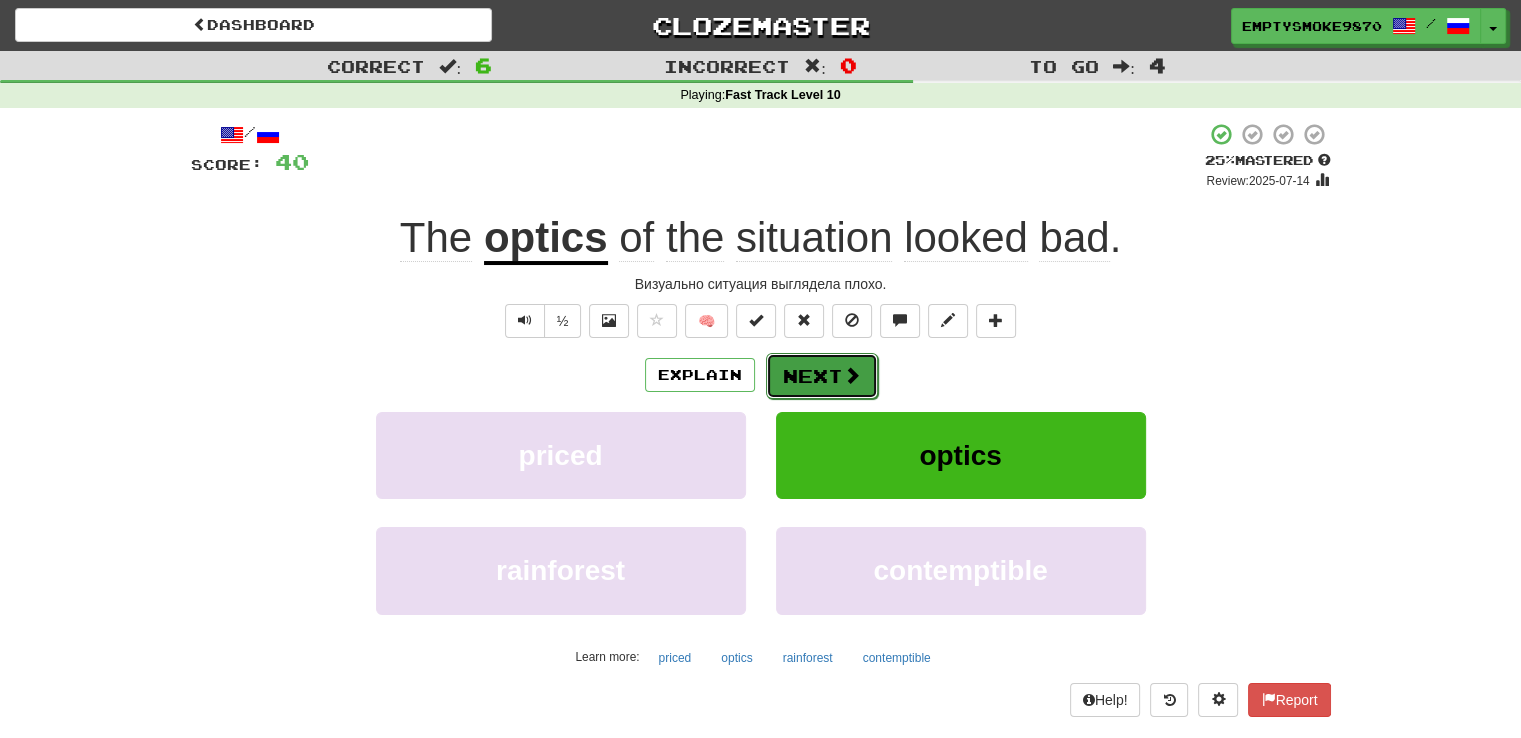 click on "Next" at bounding box center (822, 376) 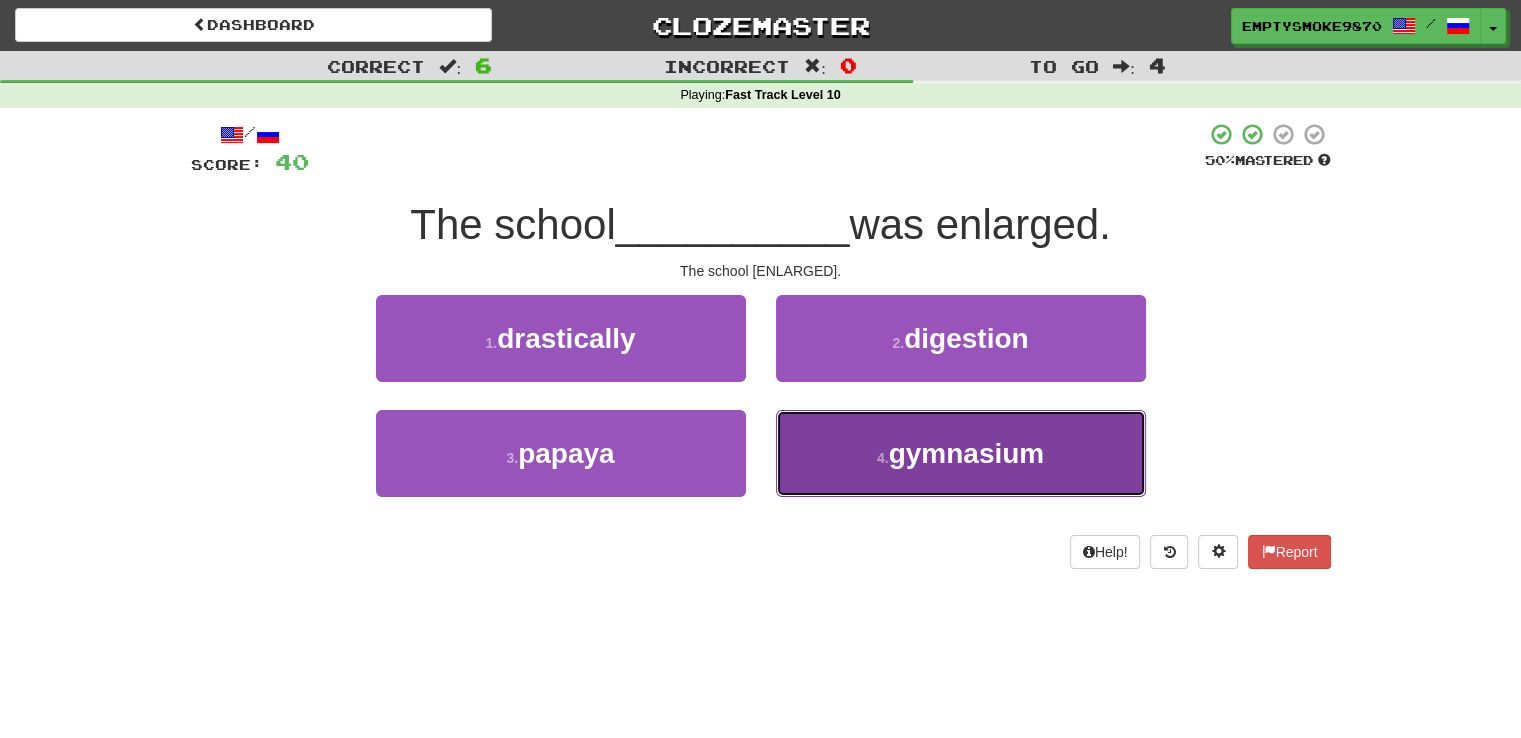click on "4 .  gymnasium" at bounding box center [961, 453] 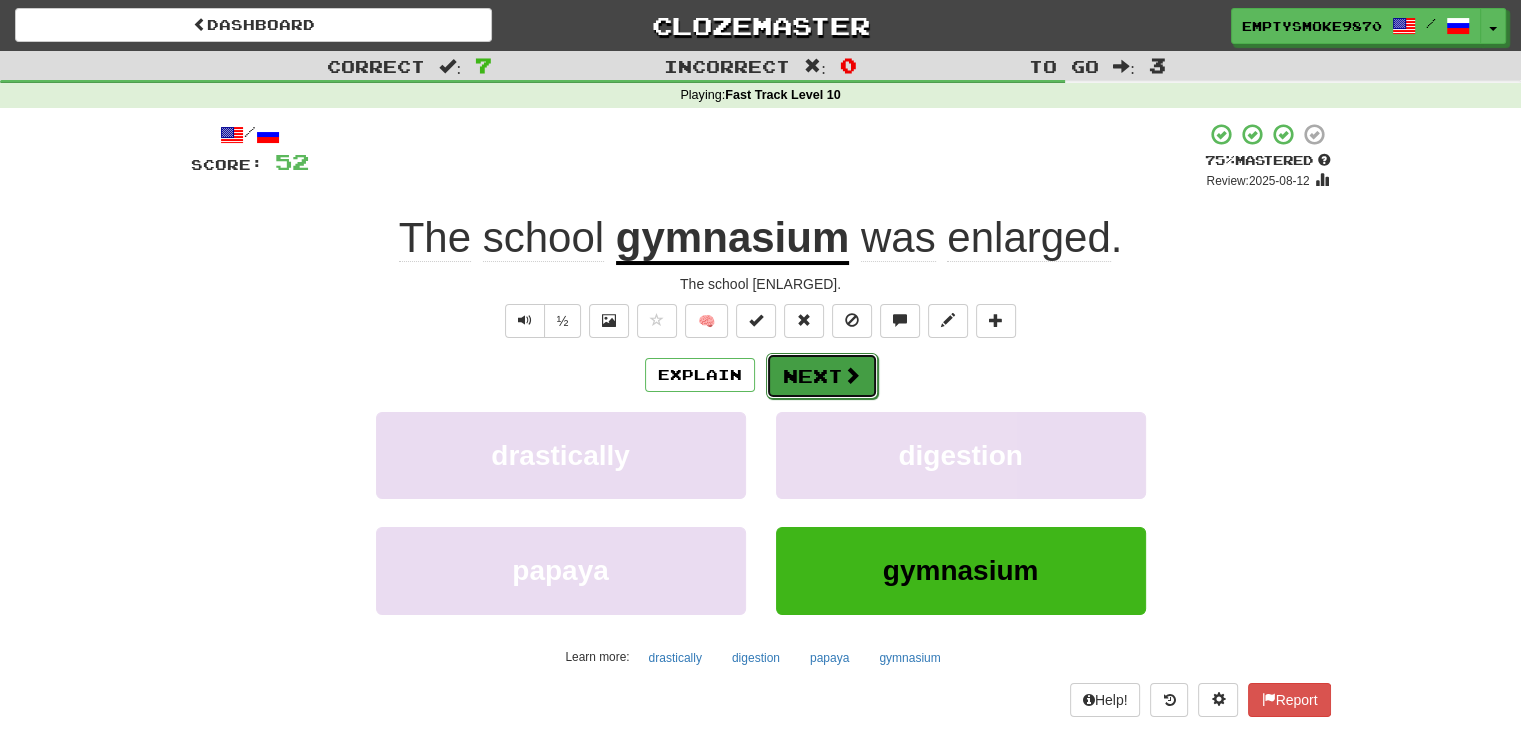 click on "Next" at bounding box center (822, 376) 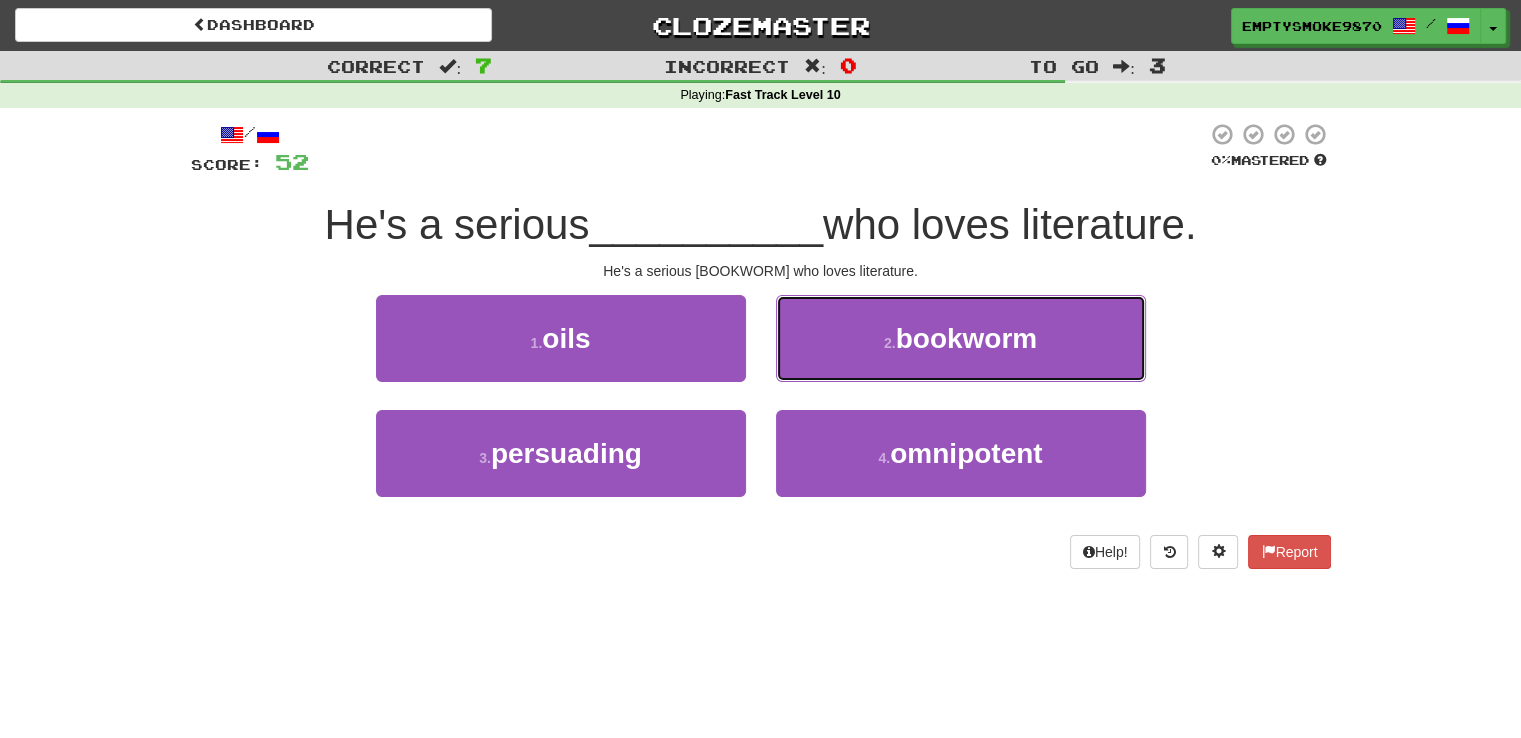 click on "2 .  bookworm" at bounding box center (961, 338) 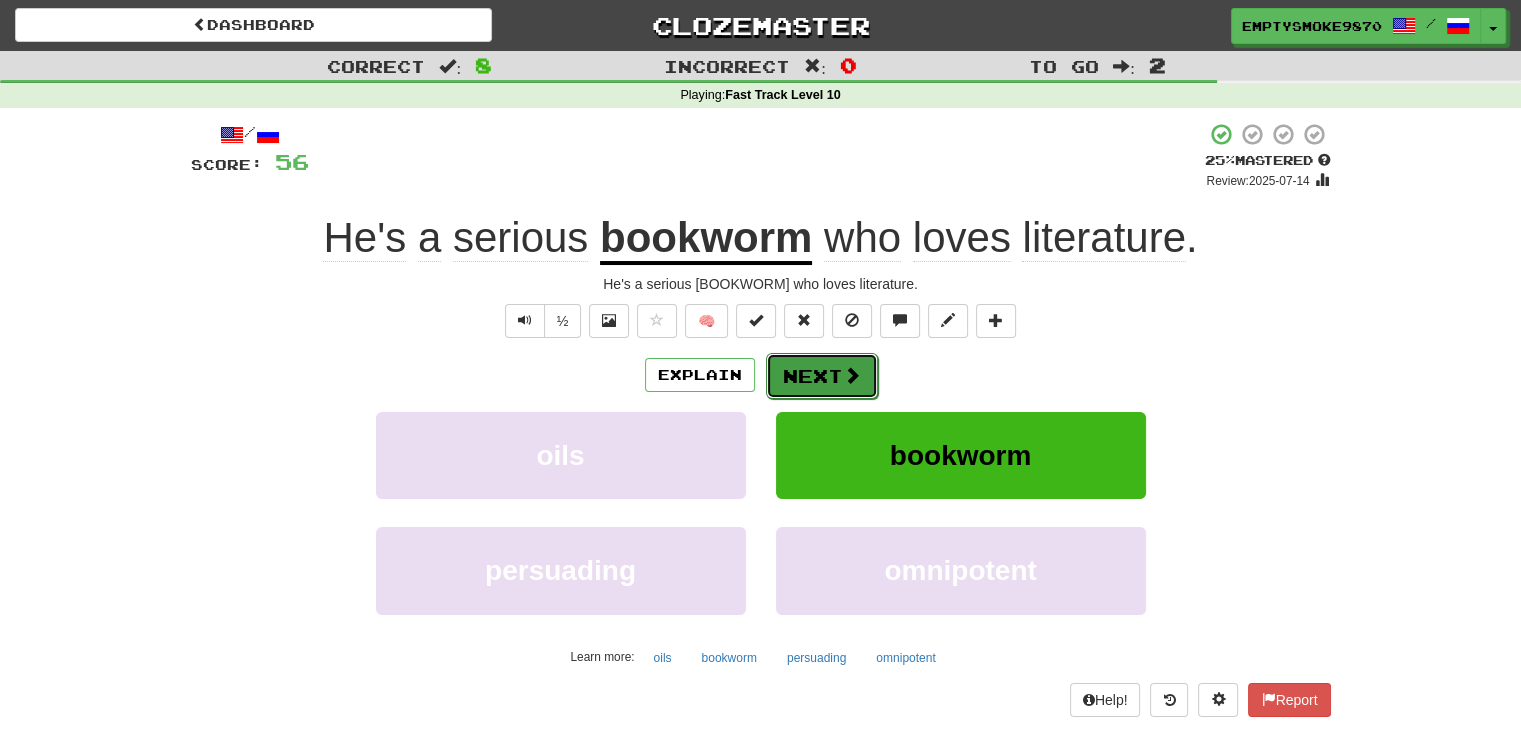 click on "Next" at bounding box center [822, 376] 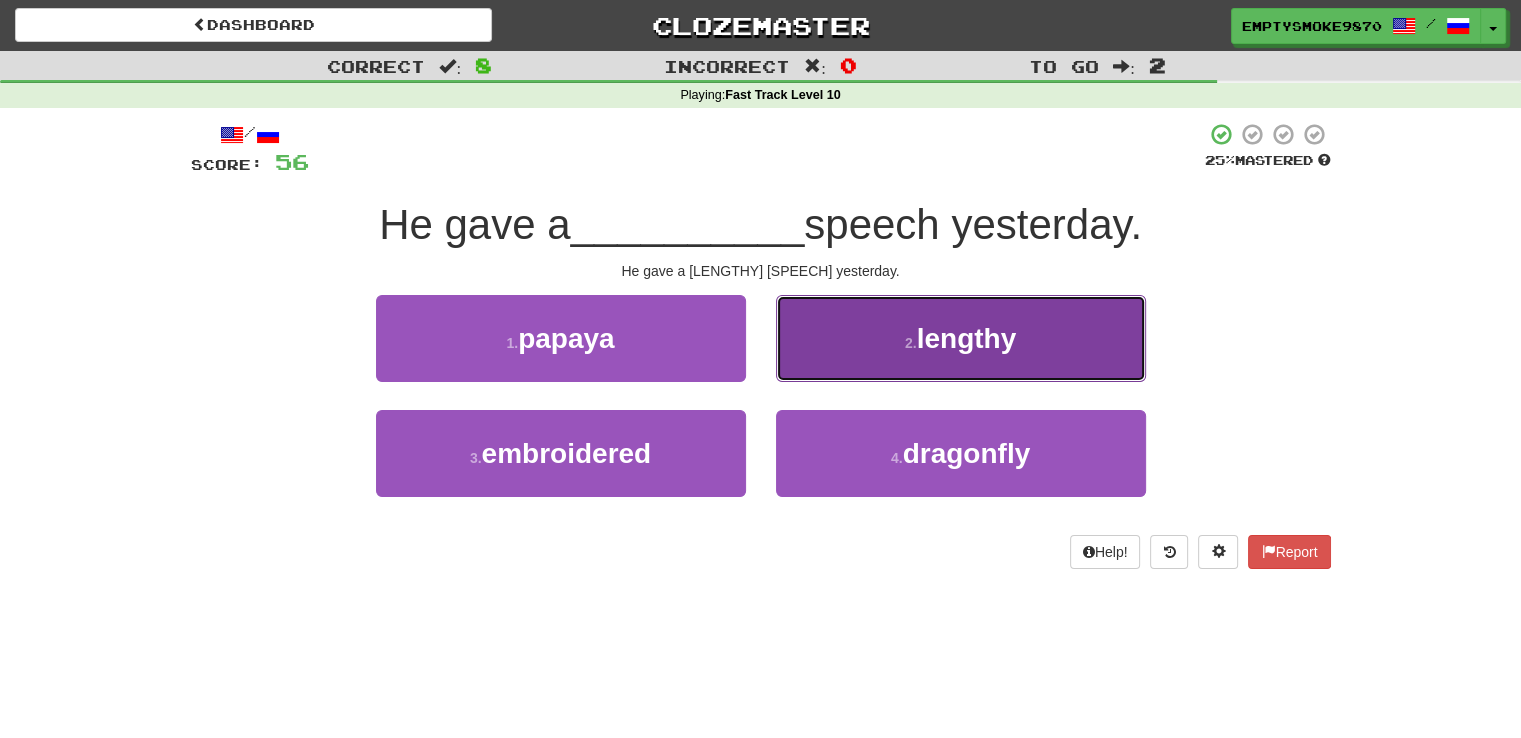 click on "2 .  lengthy" at bounding box center [961, 338] 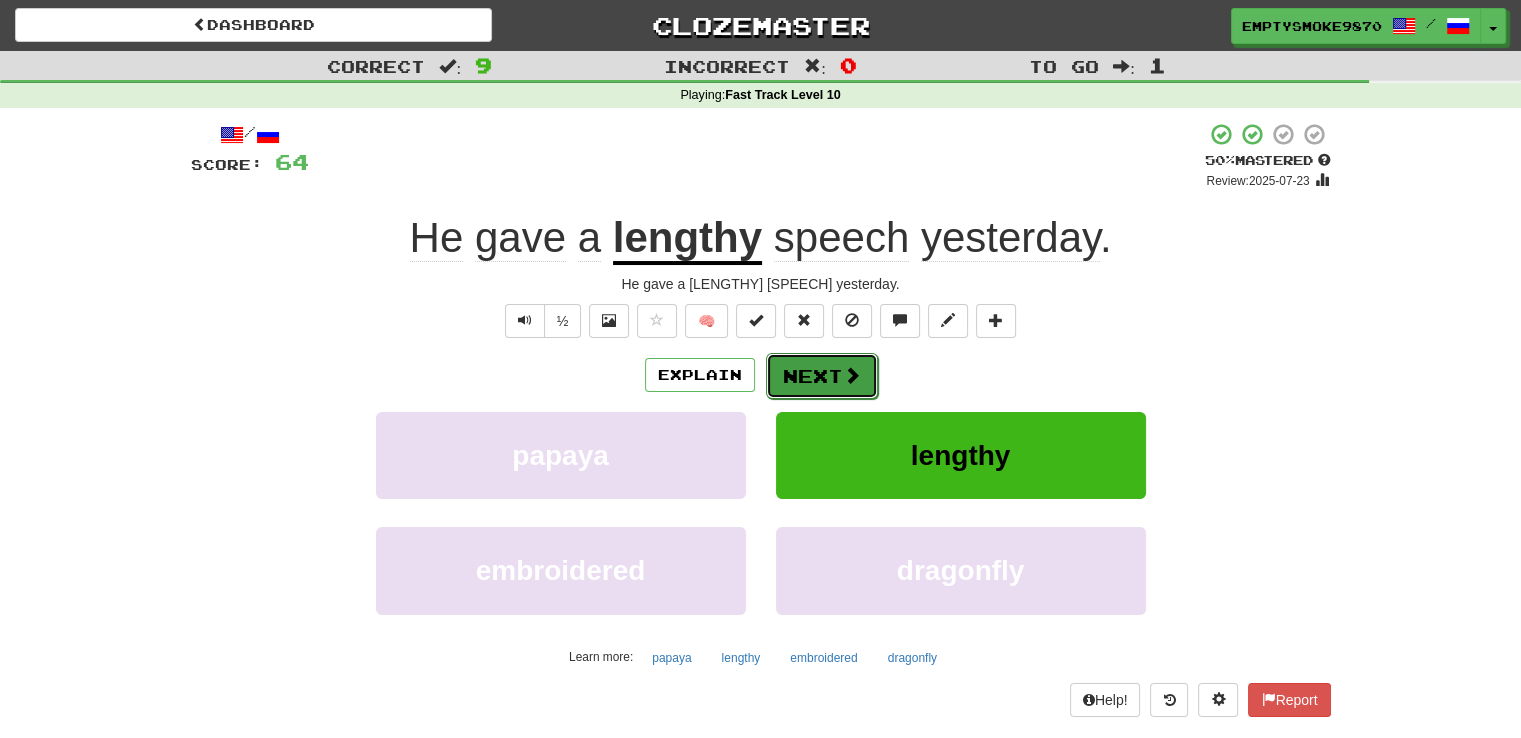 click on "Next" at bounding box center (822, 376) 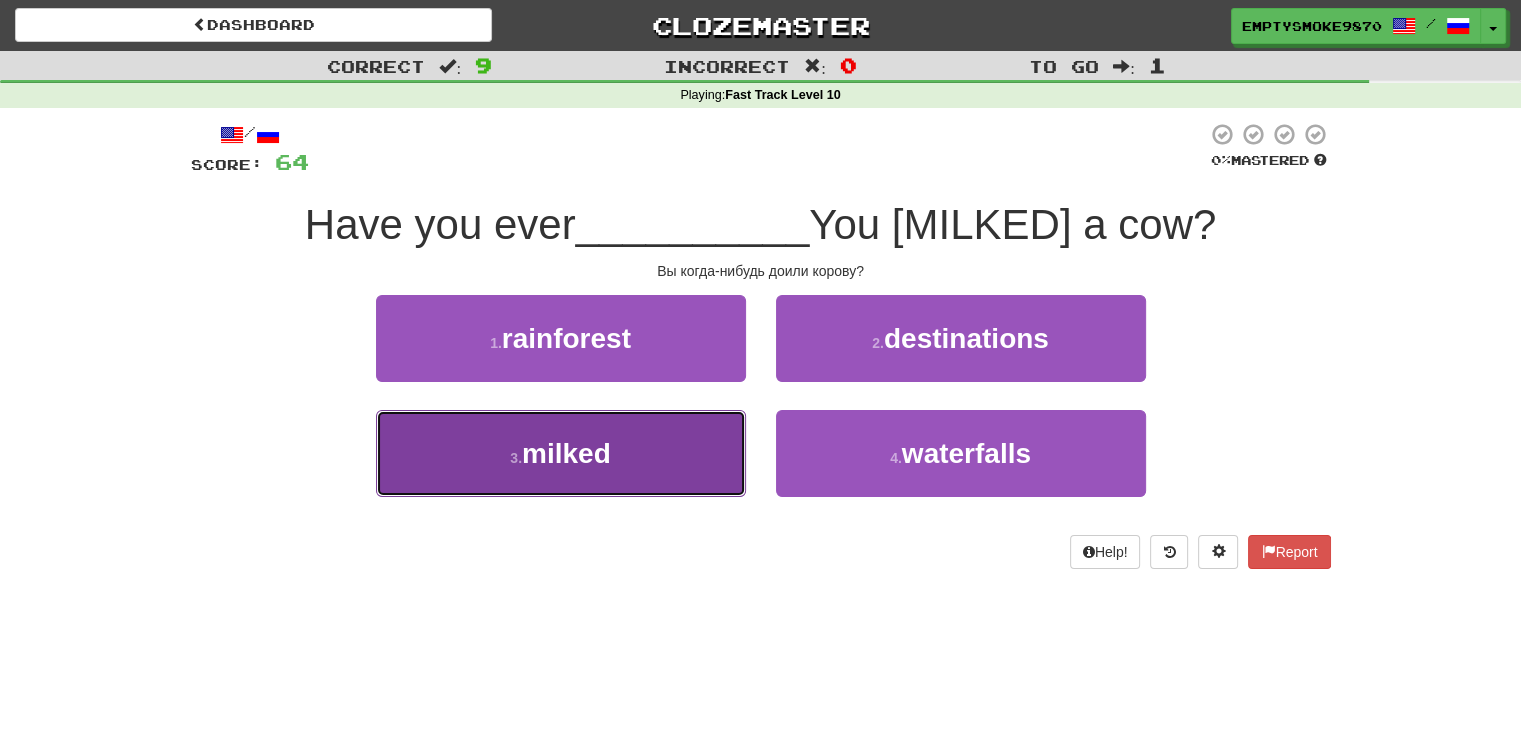 click on "3 .  milked" at bounding box center [561, 453] 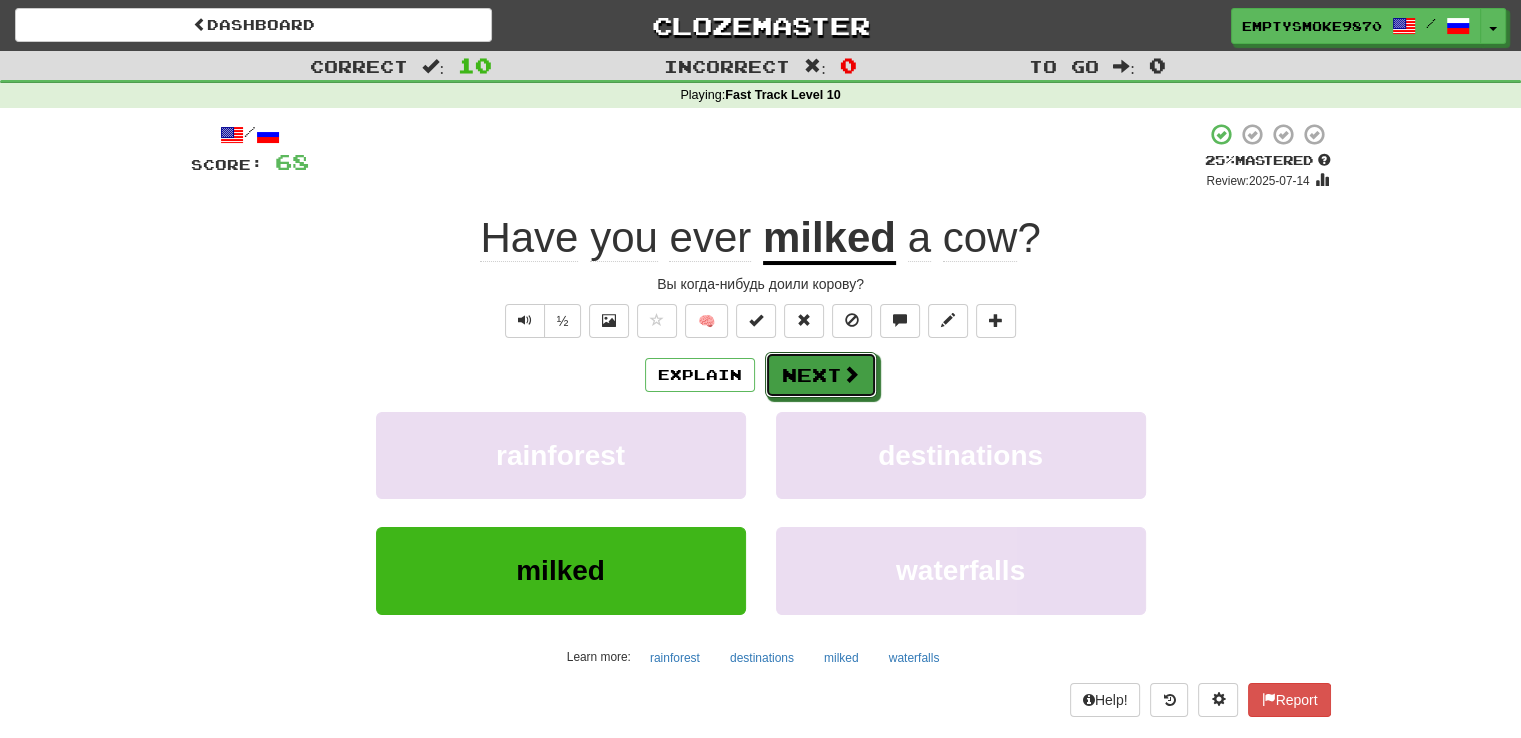 click on "Next" at bounding box center (821, 375) 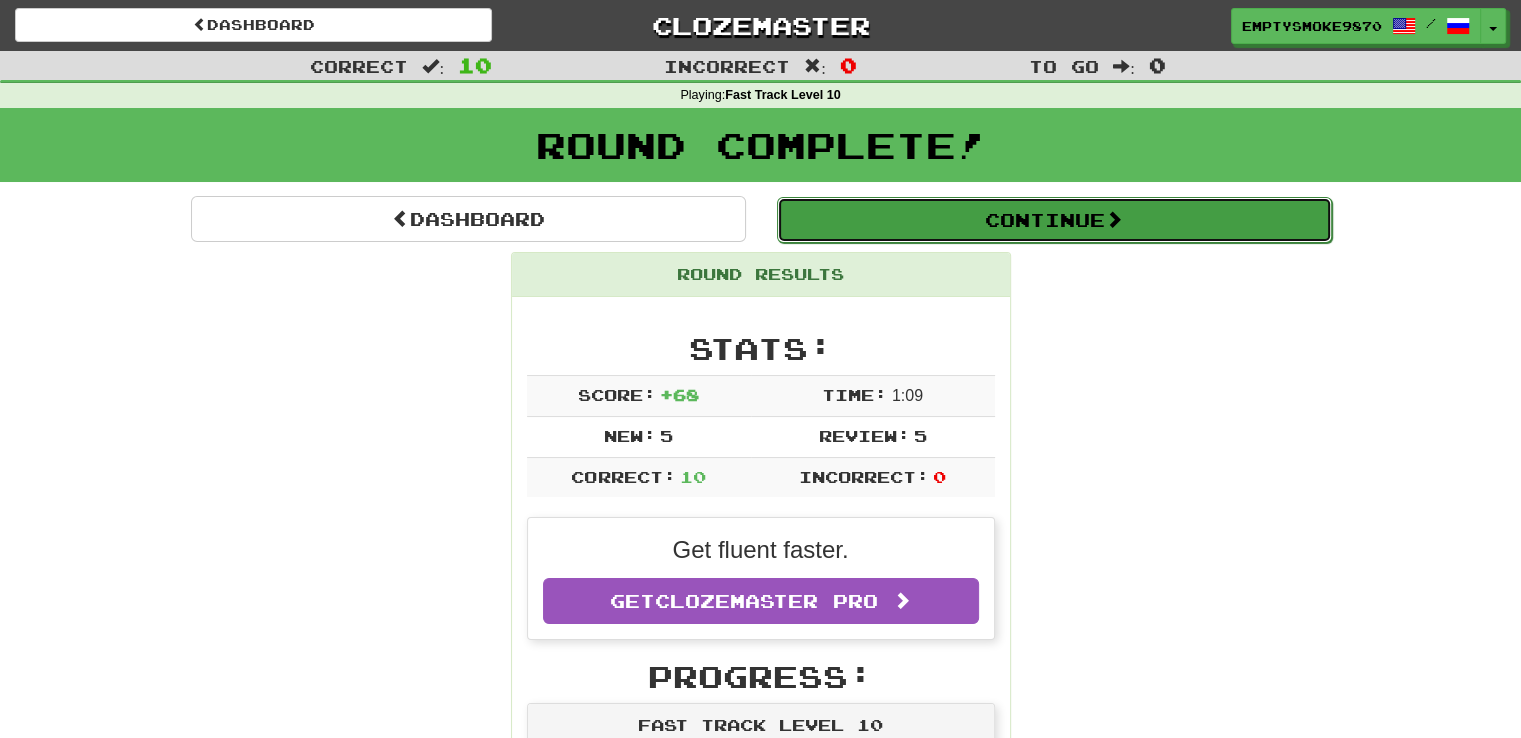 click on "Continue" at bounding box center (1054, 220) 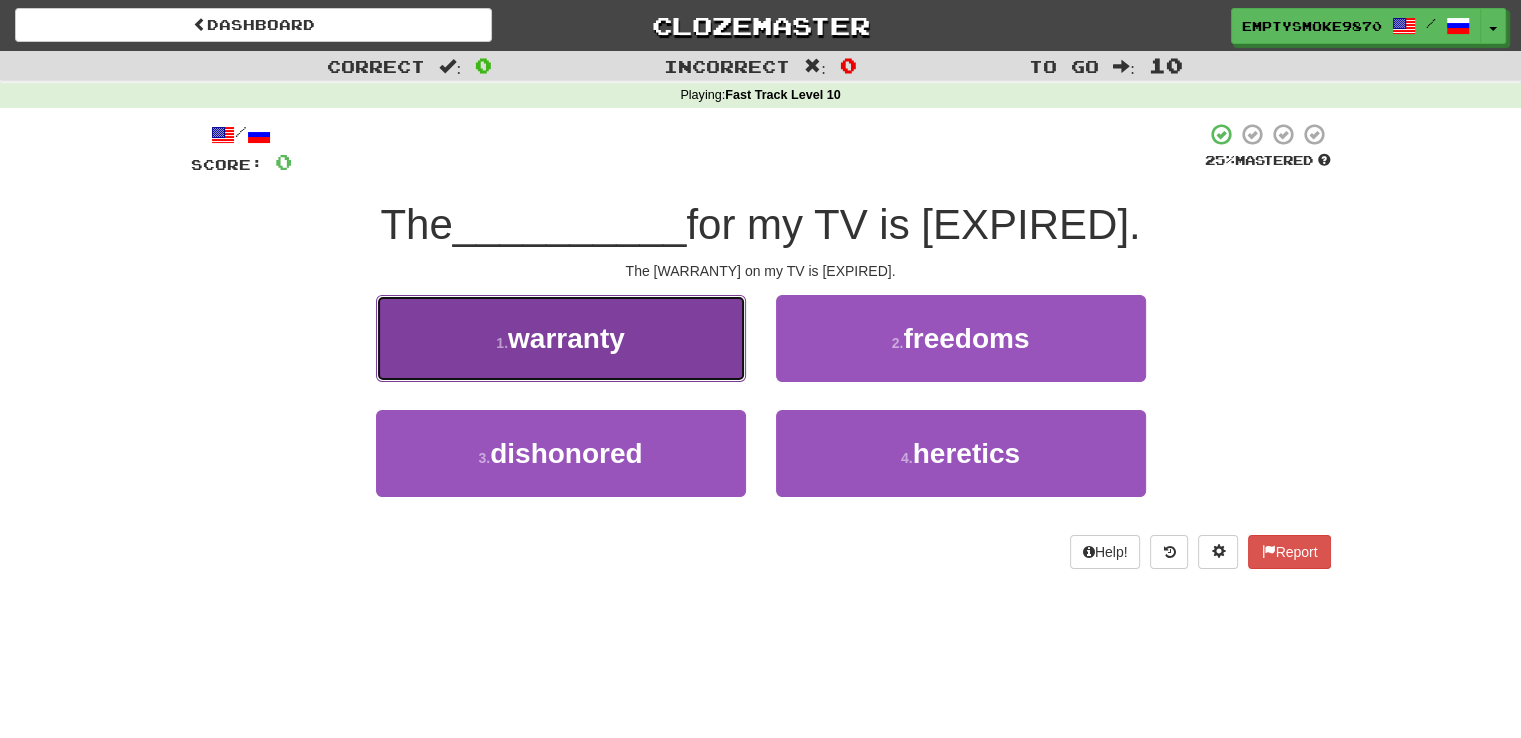 click on "1 .  warranty" at bounding box center (561, 338) 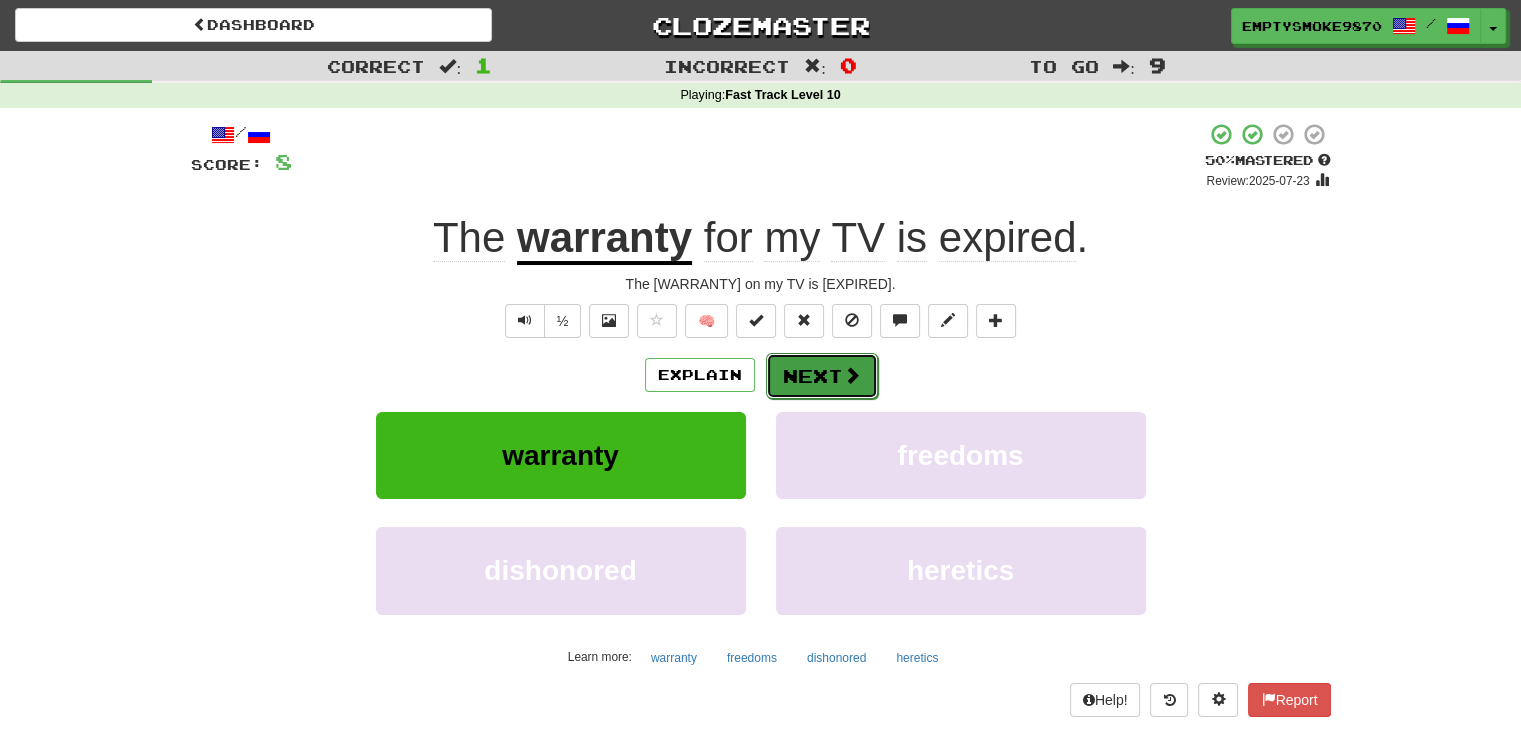 click on "Next" at bounding box center [822, 376] 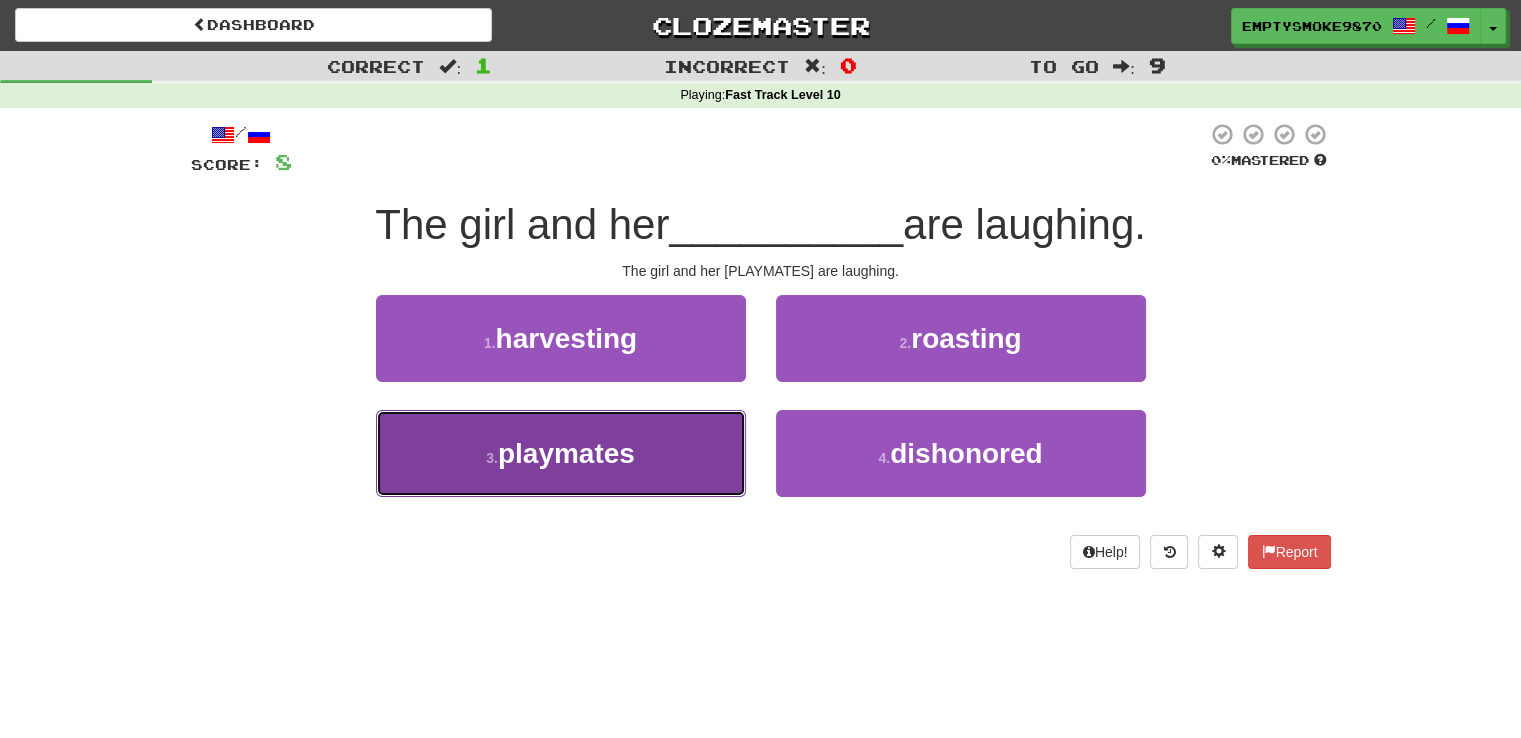 click on "3 .  playmates" at bounding box center [561, 453] 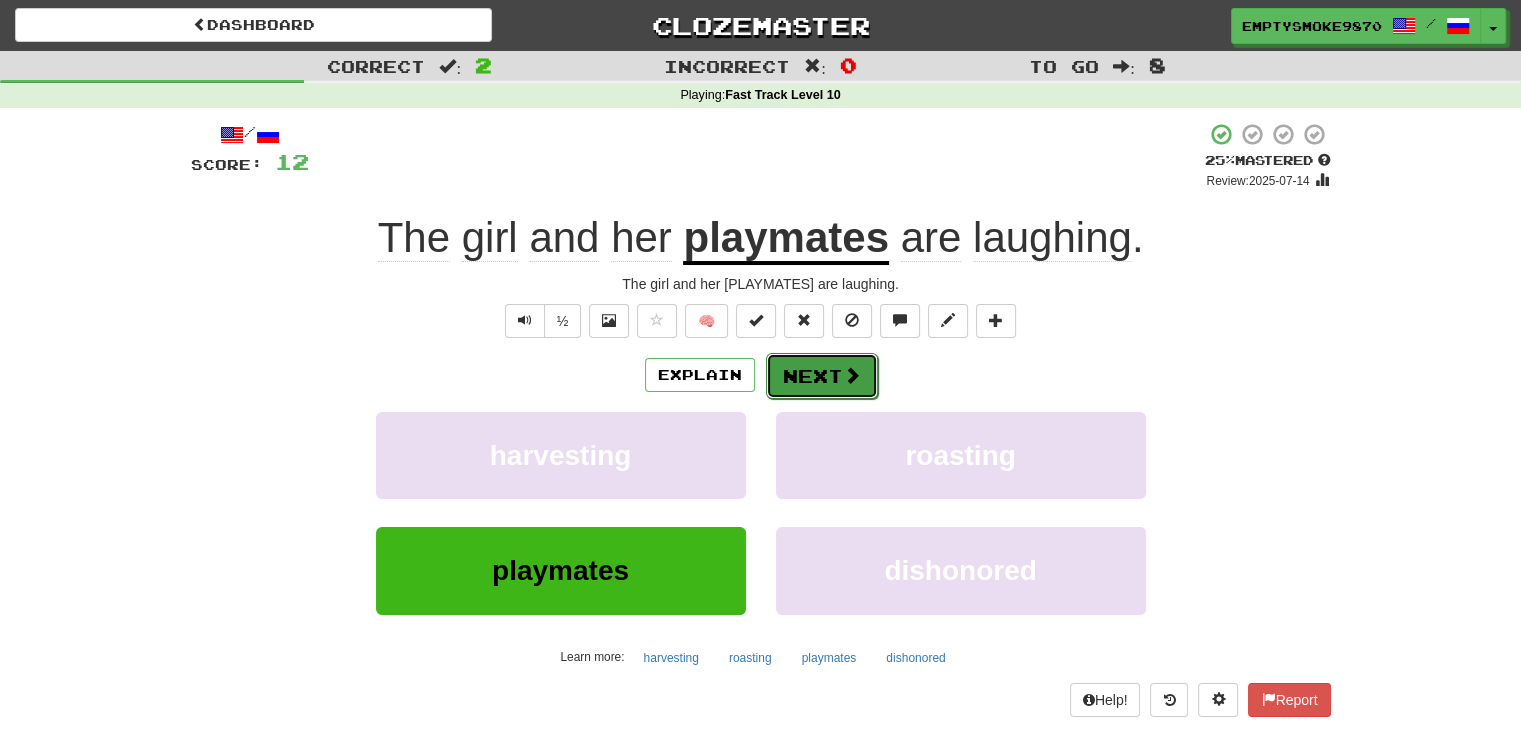 click on "Next" at bounding box center [822, 376] 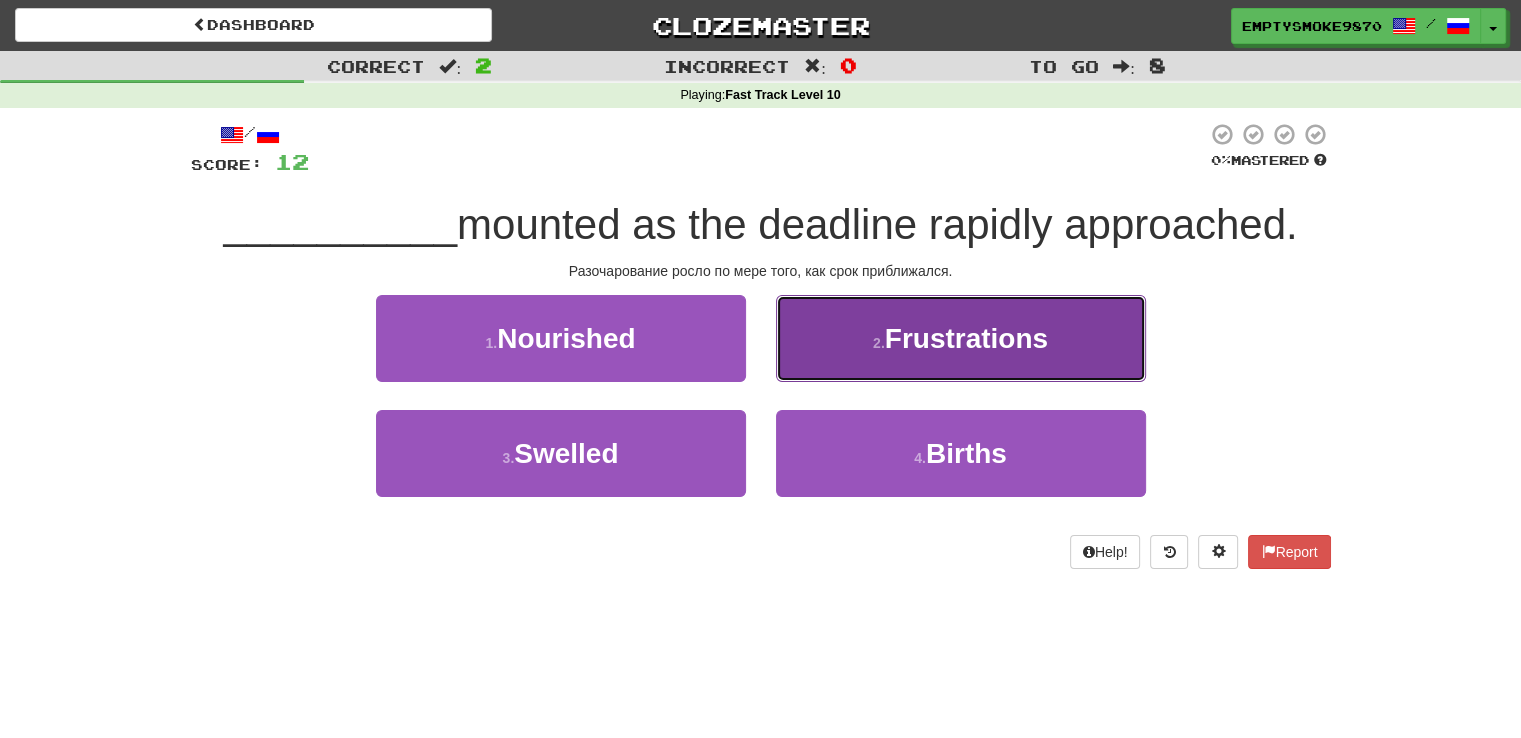 click on "2 .  Frustrations" at bounding box center (961, 338) 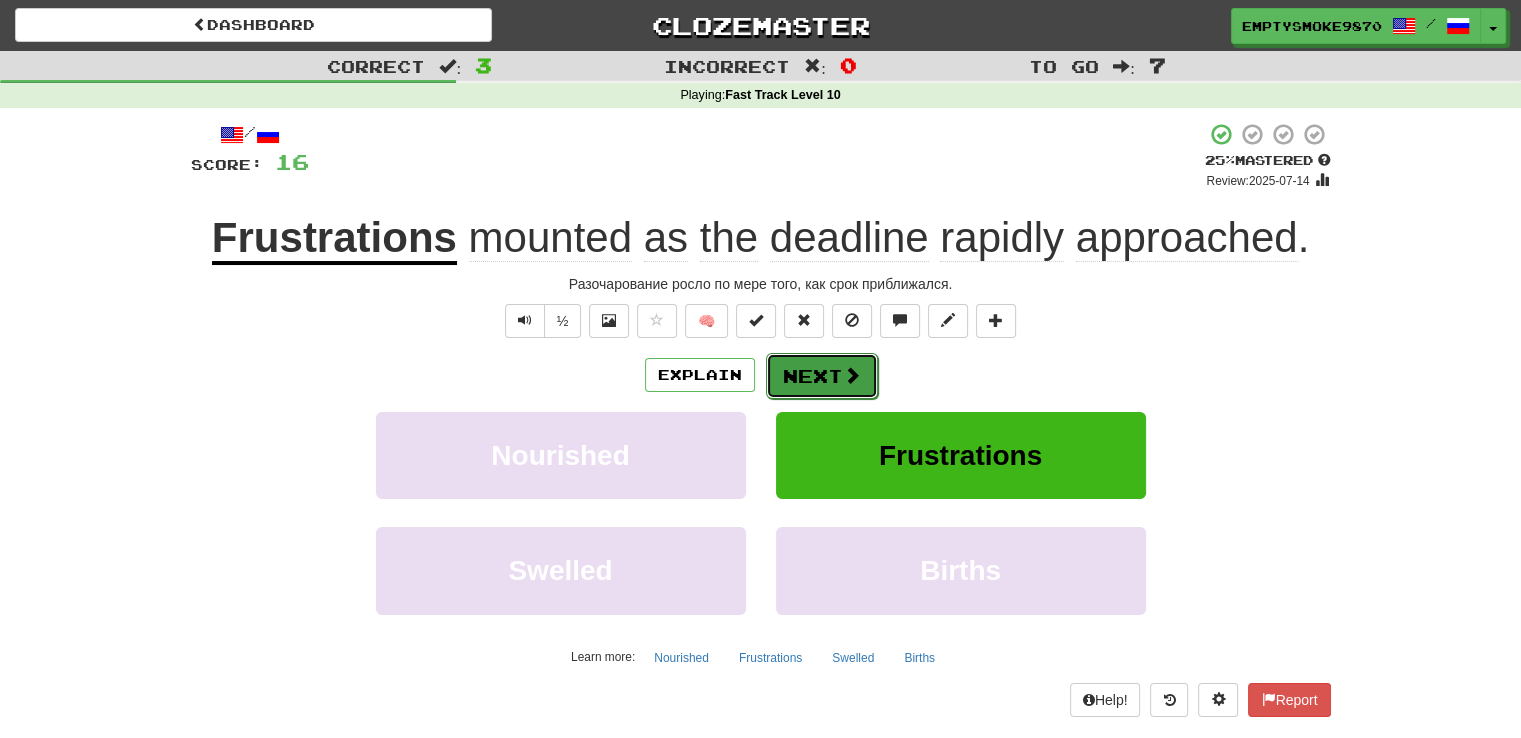 click on "Next" at bounding box center [822, 376] 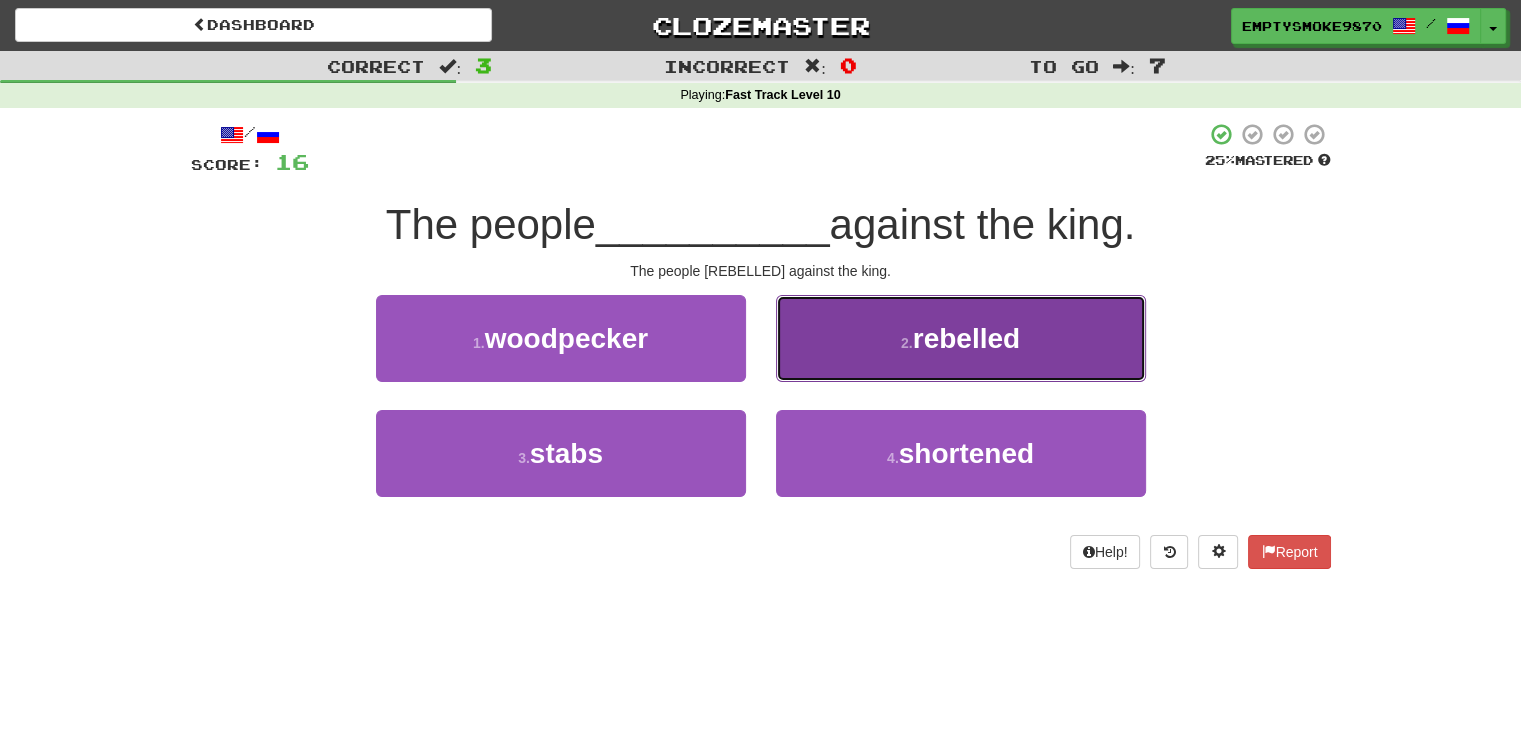 click on "2 .  rebelled" at bounding box center (961, 338) 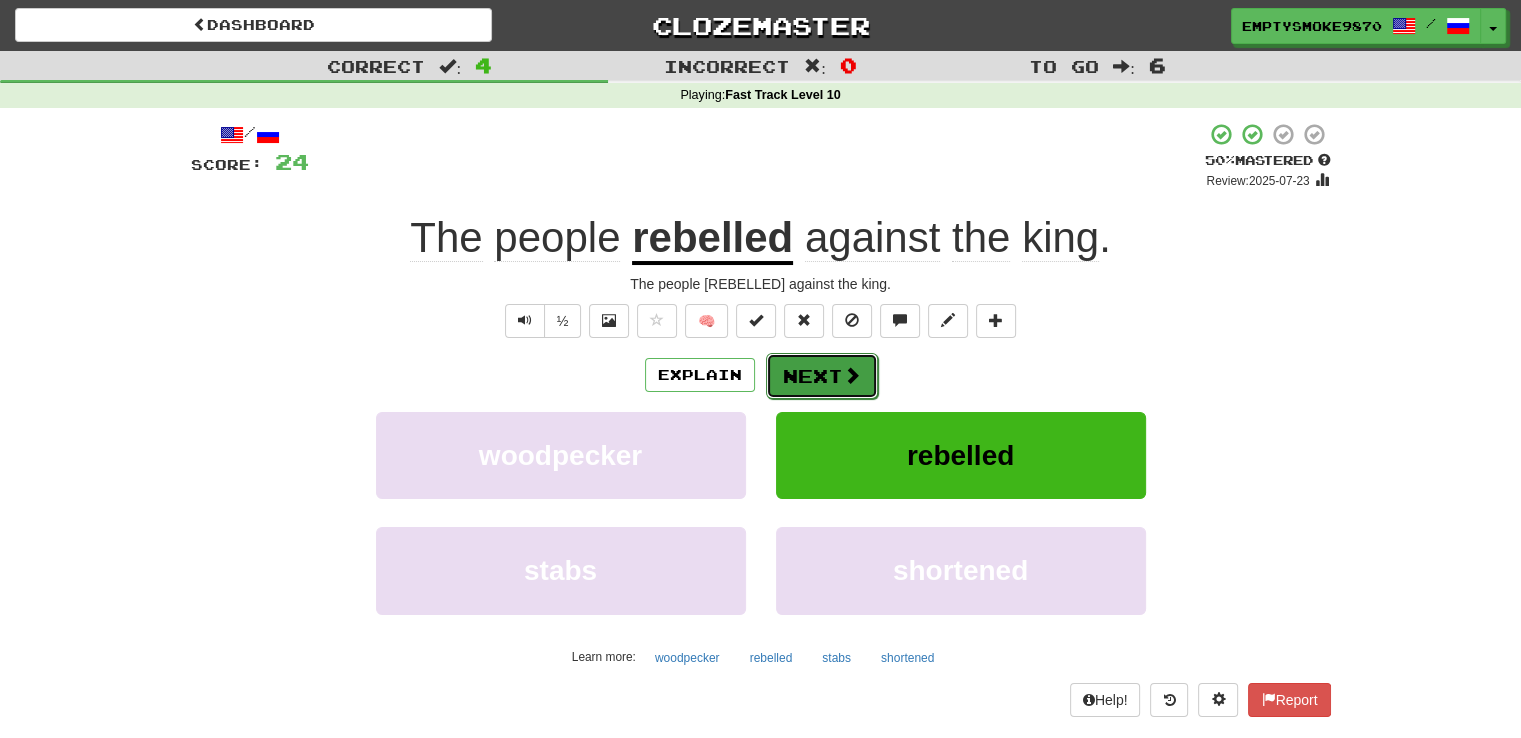 click on "Next" at bounding box center [822, 376] 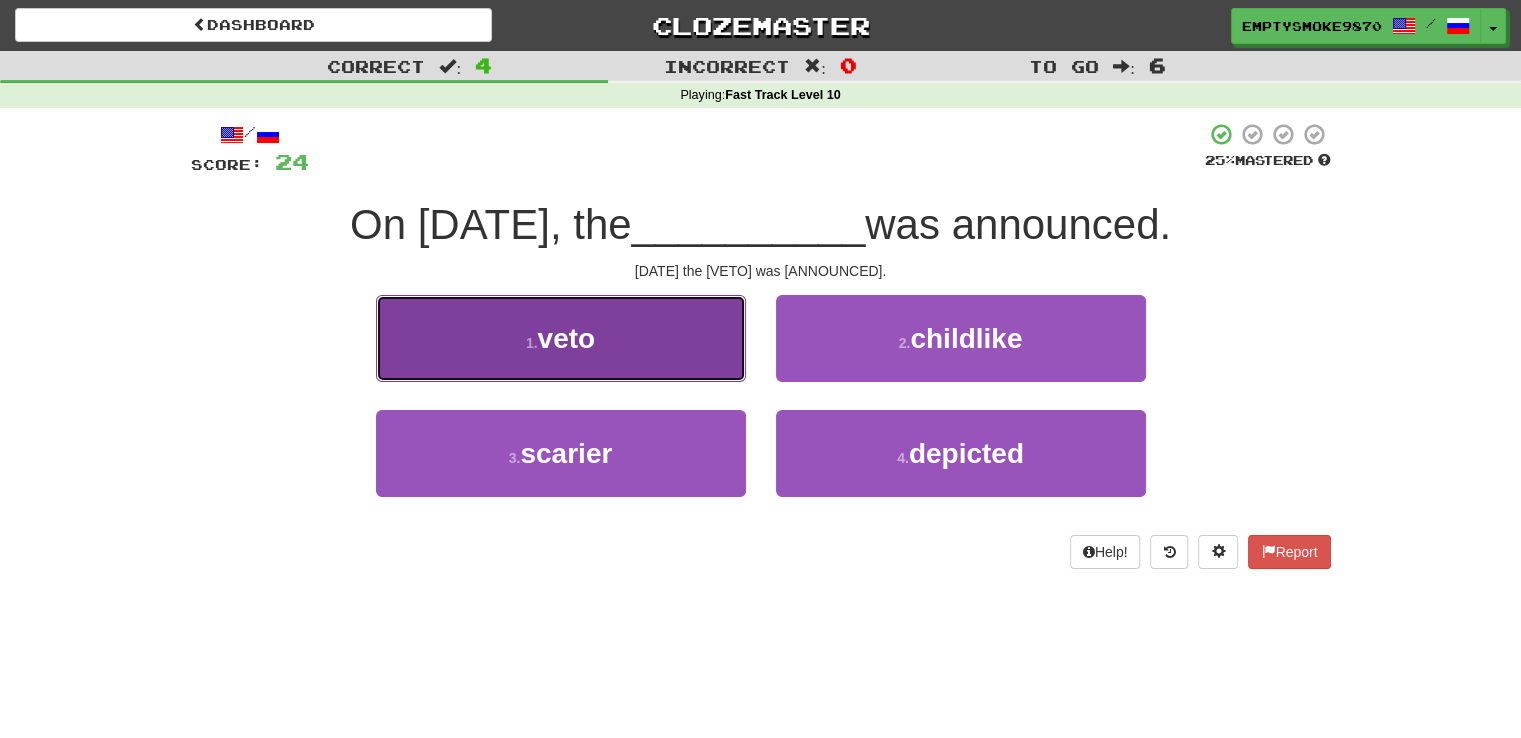 click on "1 .  veto" at bounding box center (561, 338) 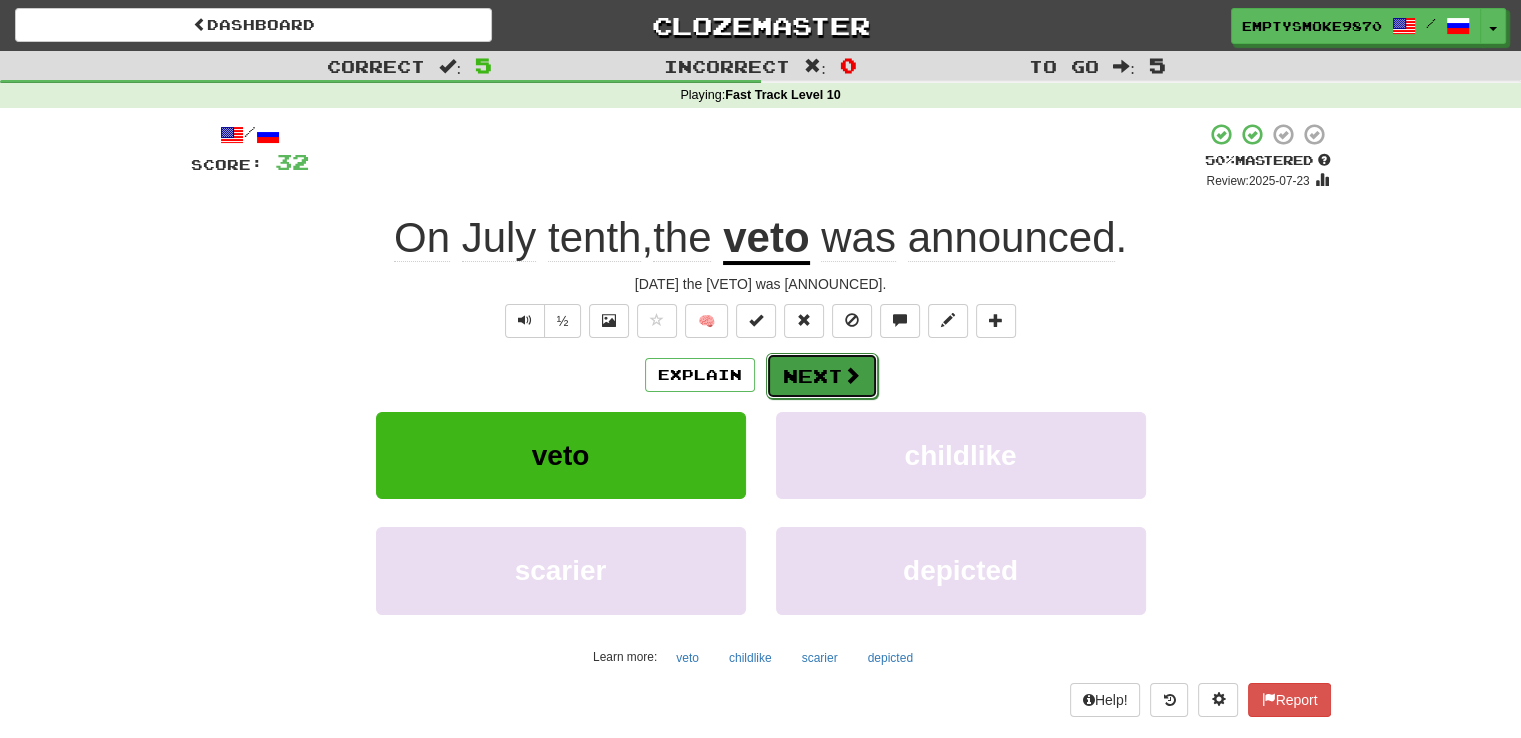 click on "Next" at bounding box center (822, 376) 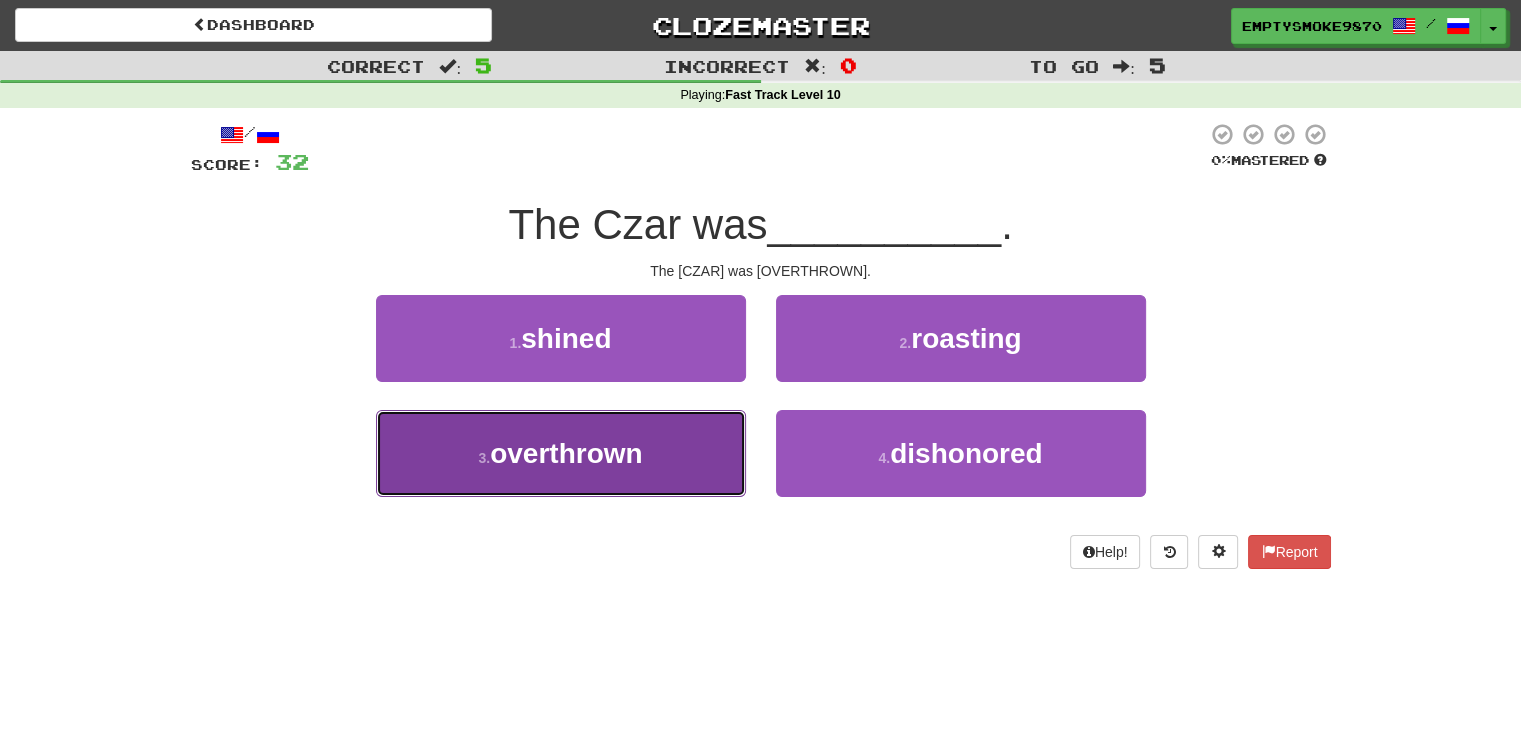 click on "3 .  overthrown" at bounding box center [561, 453] 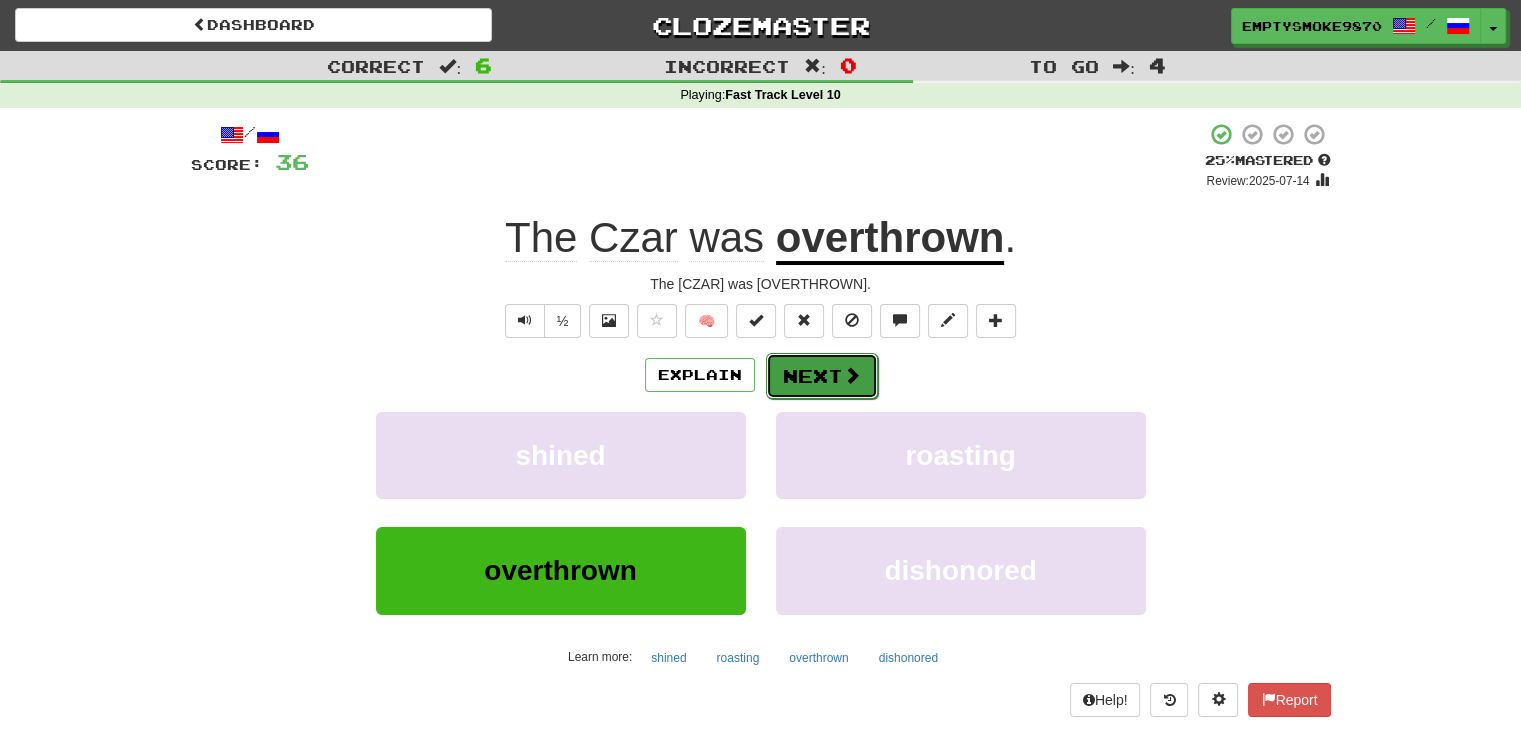 click on "Next" at bounding box center (822, 376) 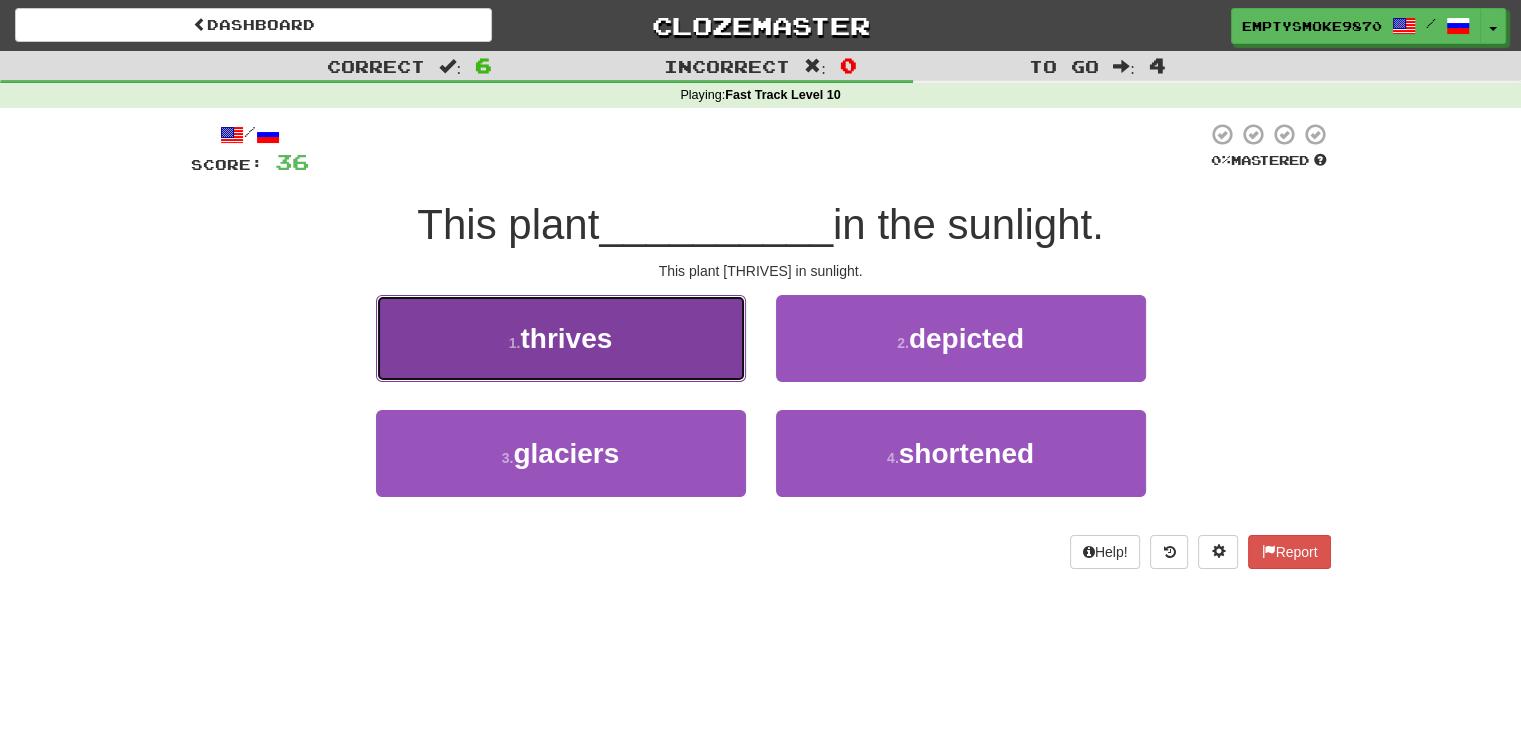 click on "1 .  thrives" at bounding box center [561, 338] 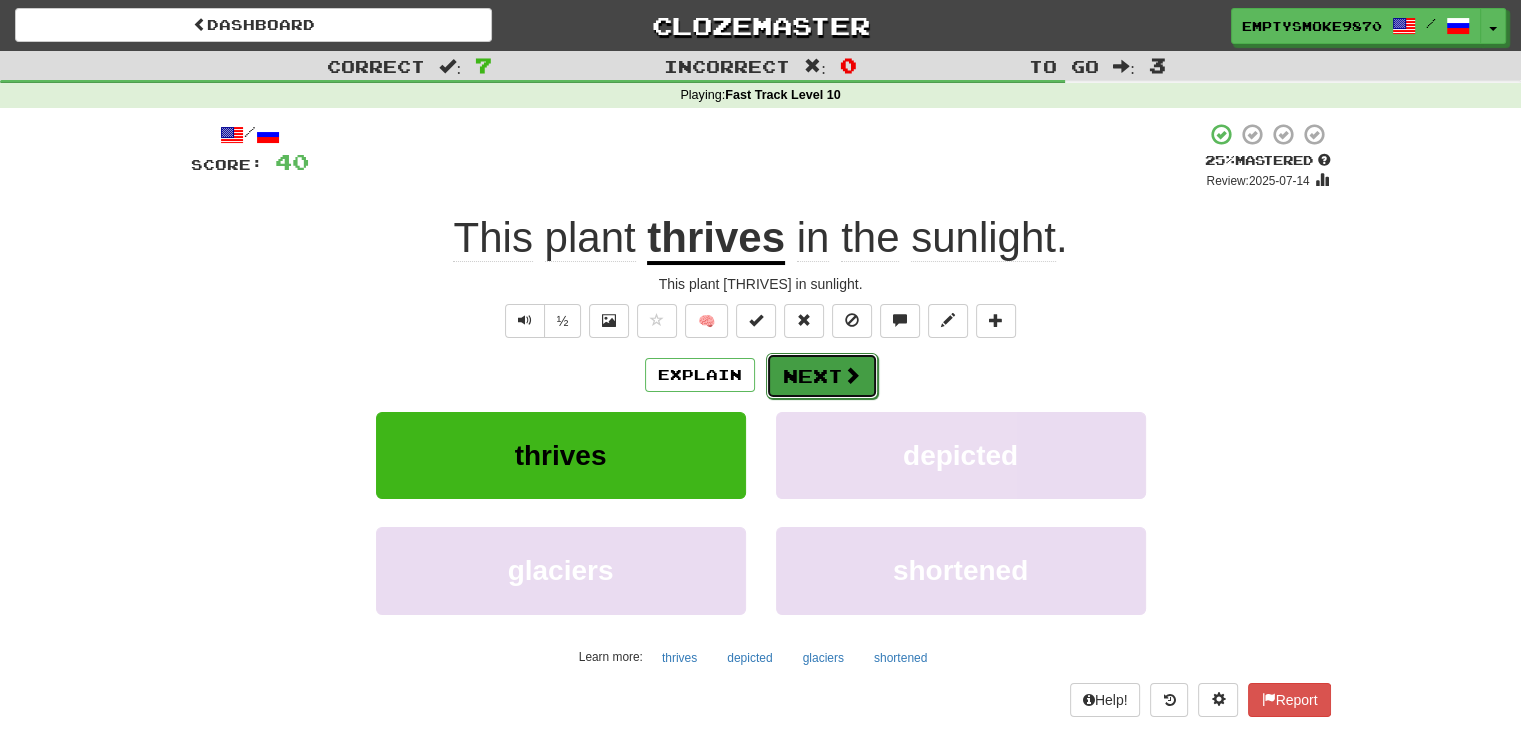 click on "Next" at bounding box center (822, 376) 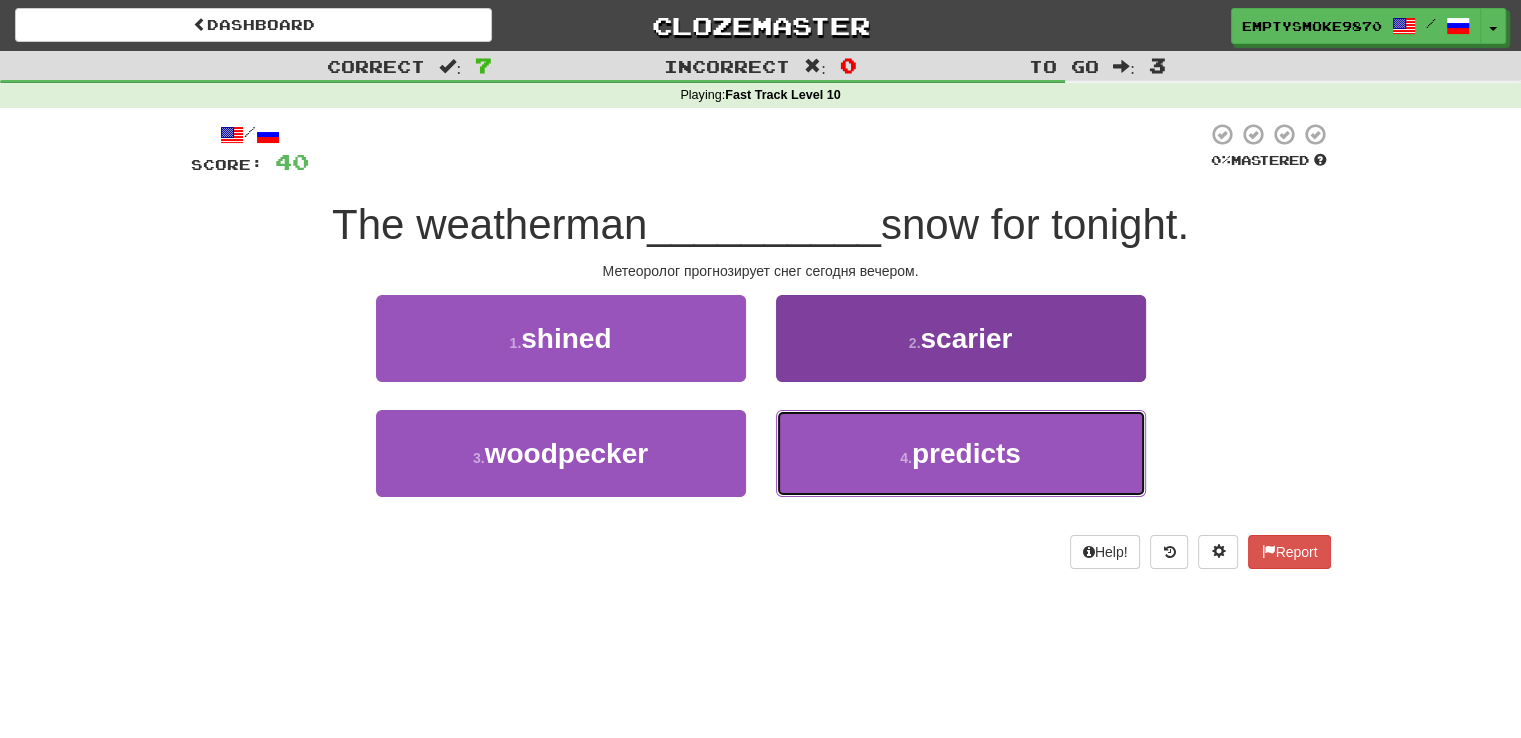 click on "4 .  predicts" at bounding box center (961, 453) 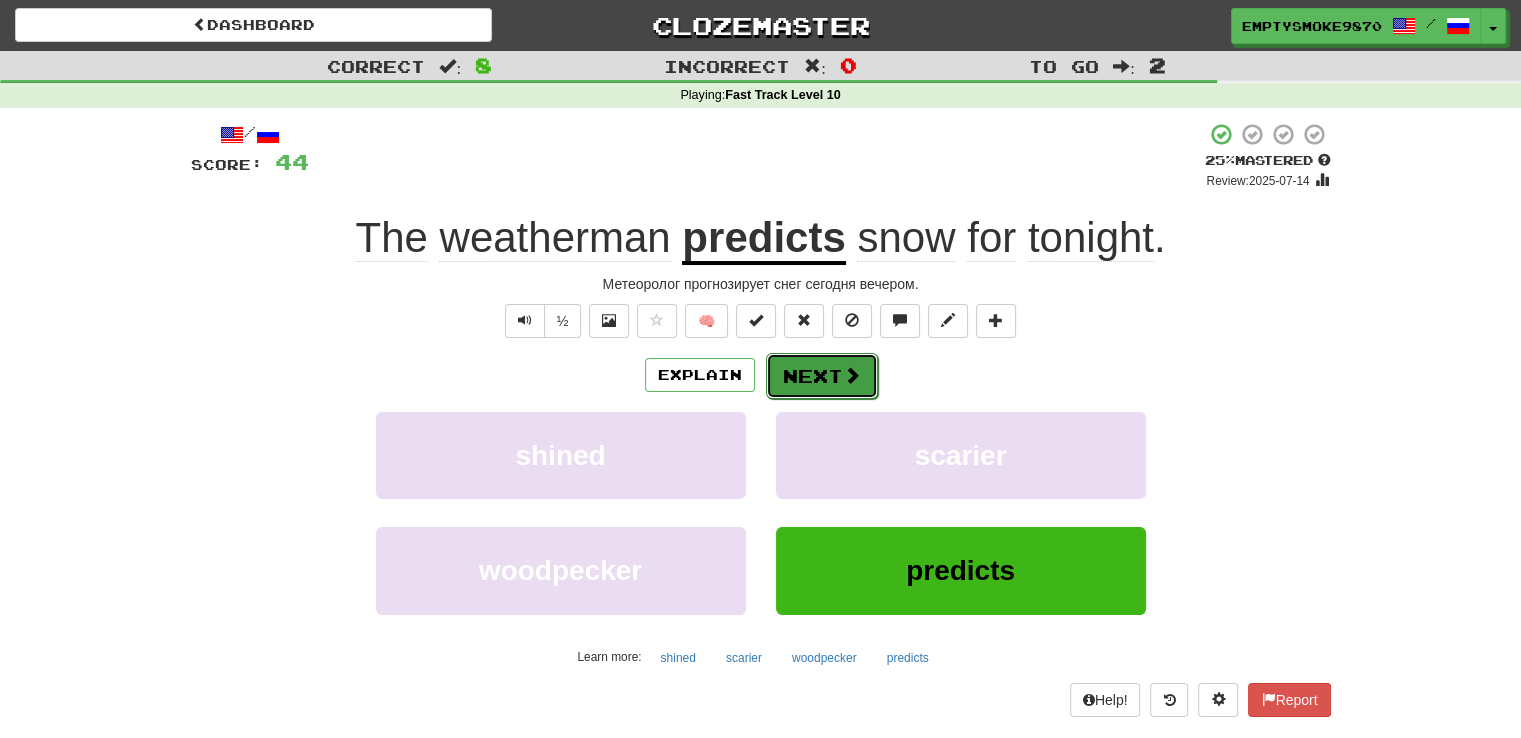 click on "Next" at bounding box center [822, 376] 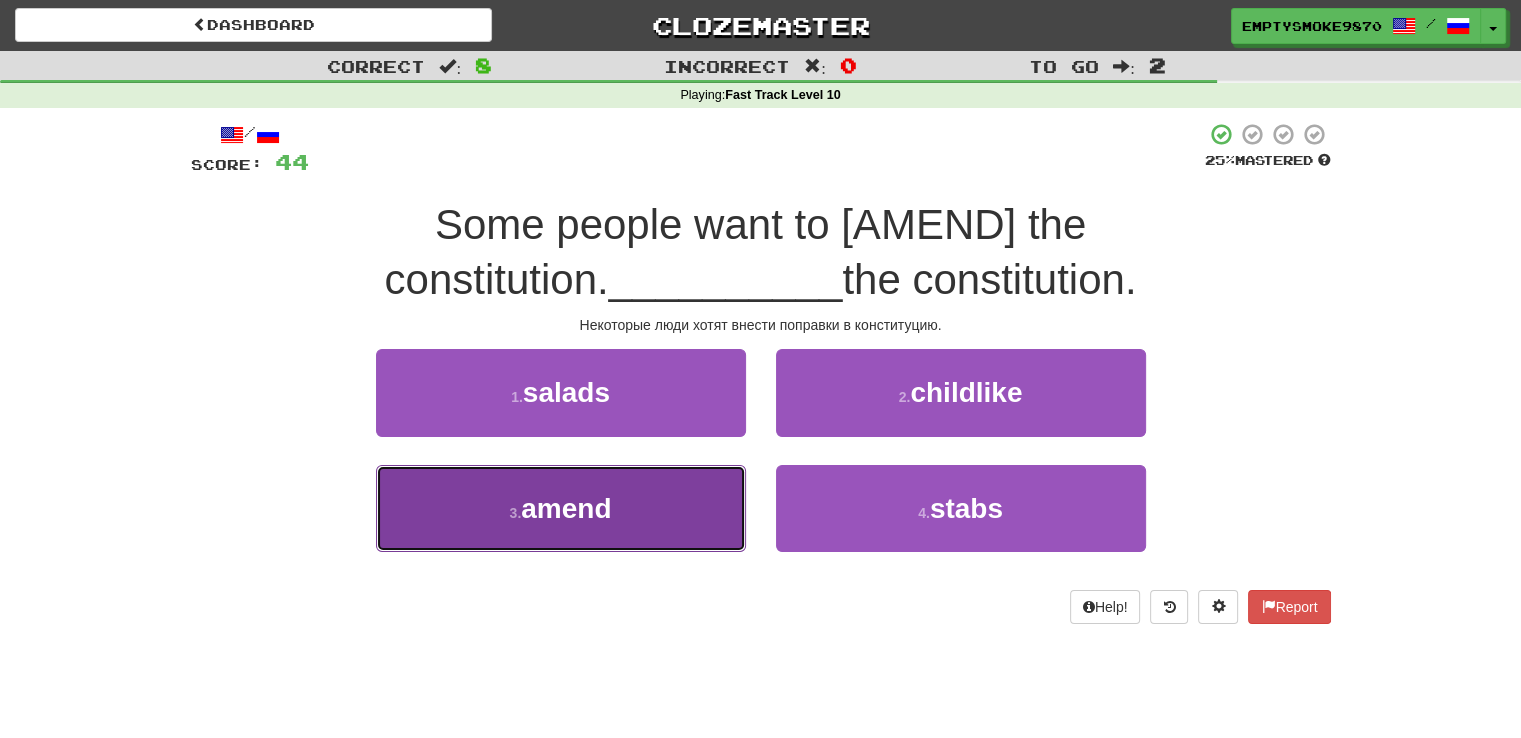 click on "3 .  amend" at bounding box center [561, 508] 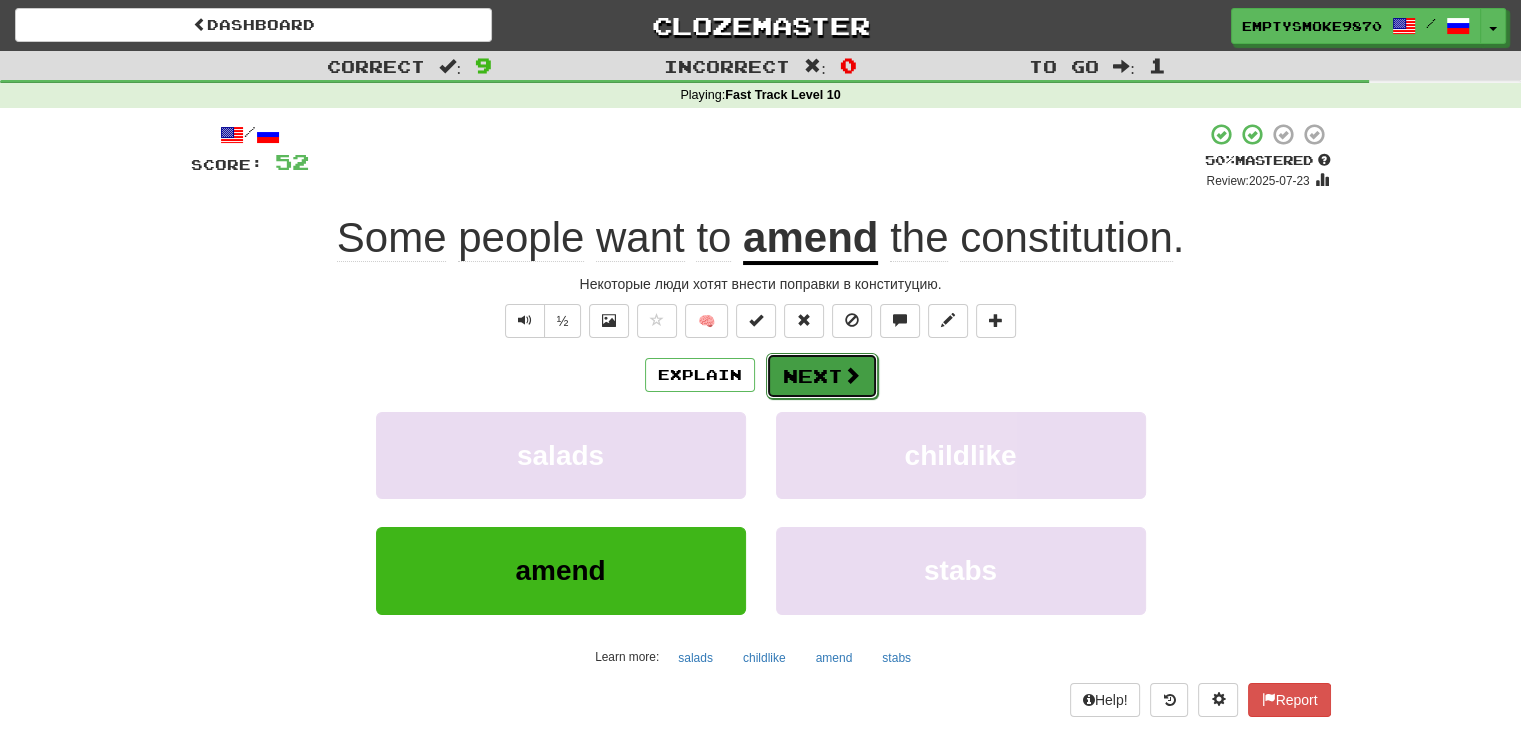 click on "Next" at bounding box center [822, 376] 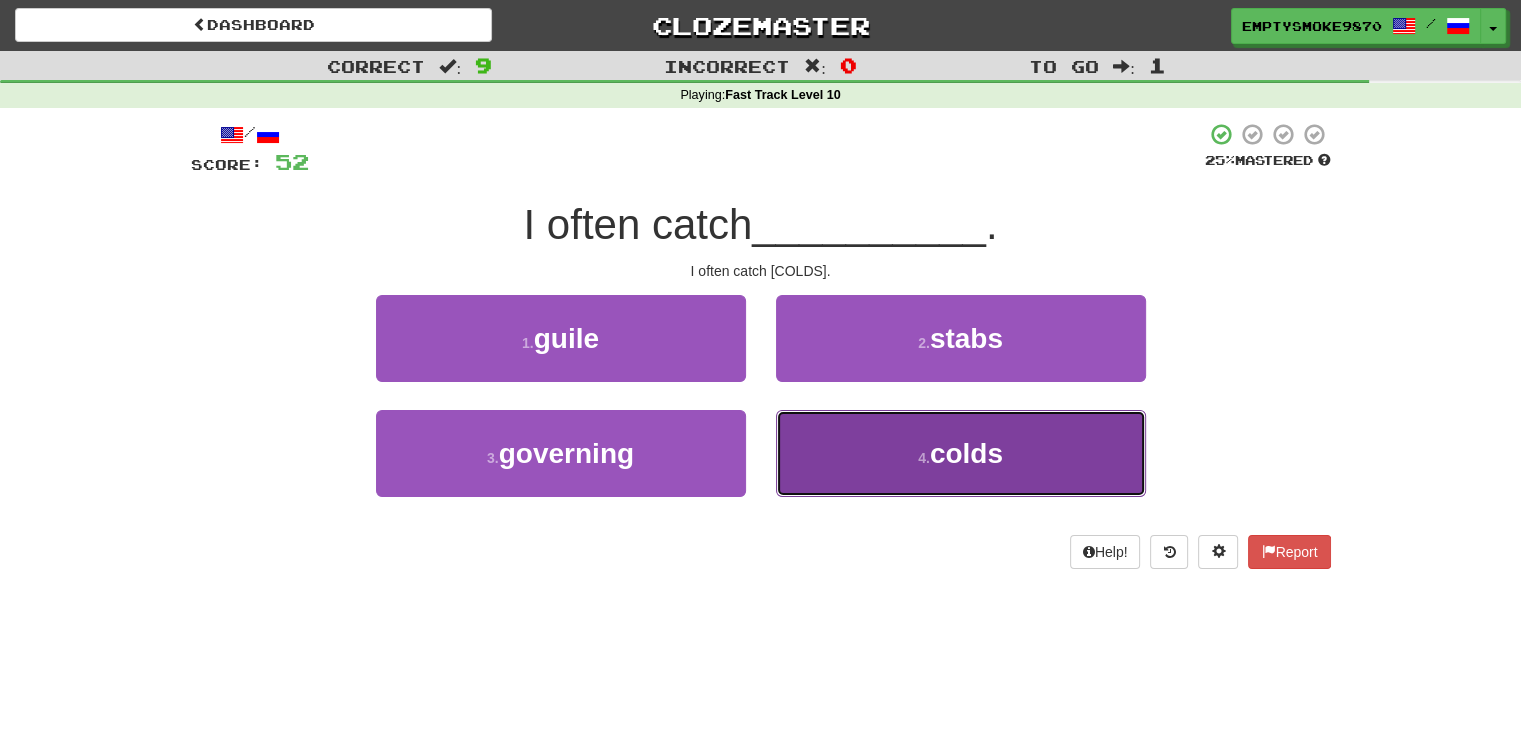 click on "4 .  colds" at bounding box center (961, 453) 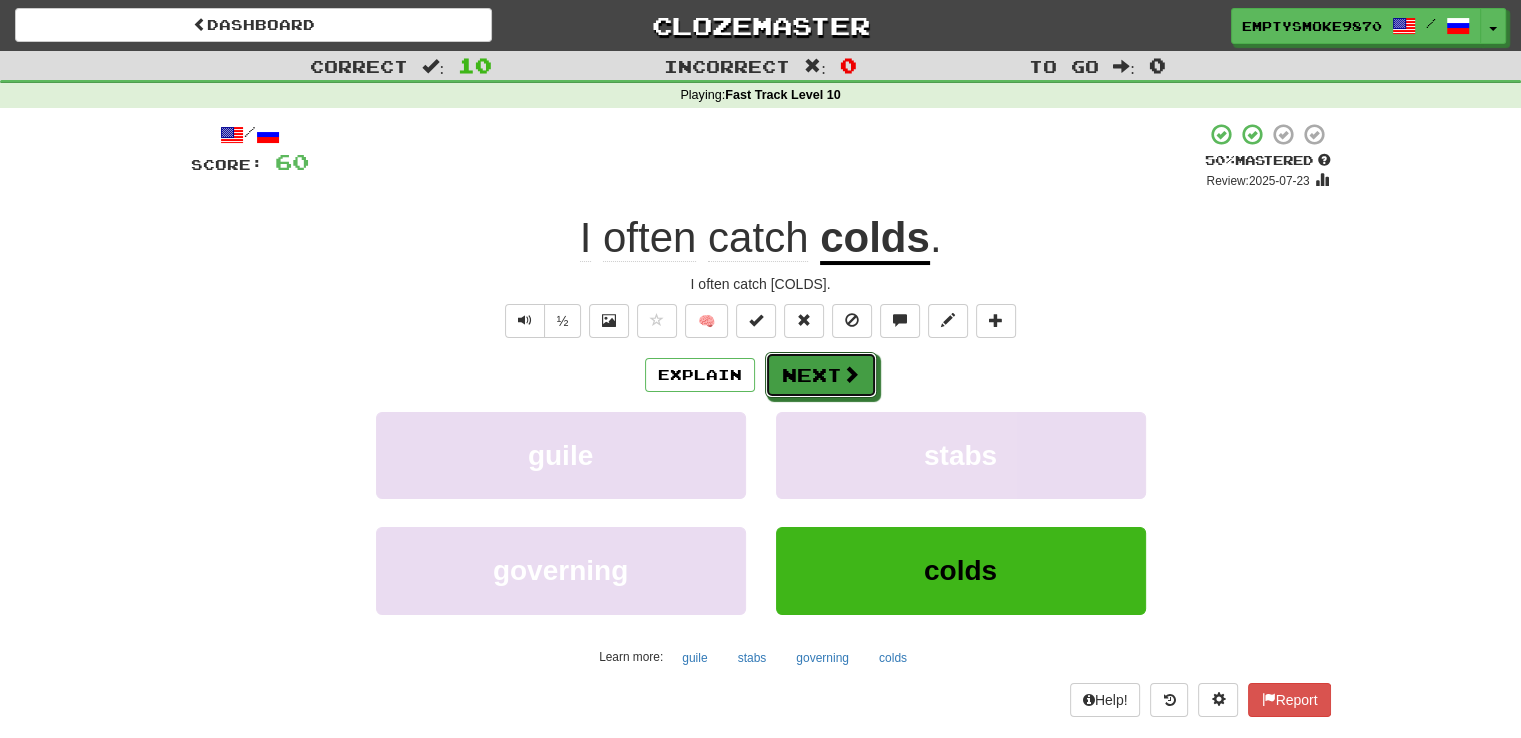click on "Next" at bounding box center (821, 375) 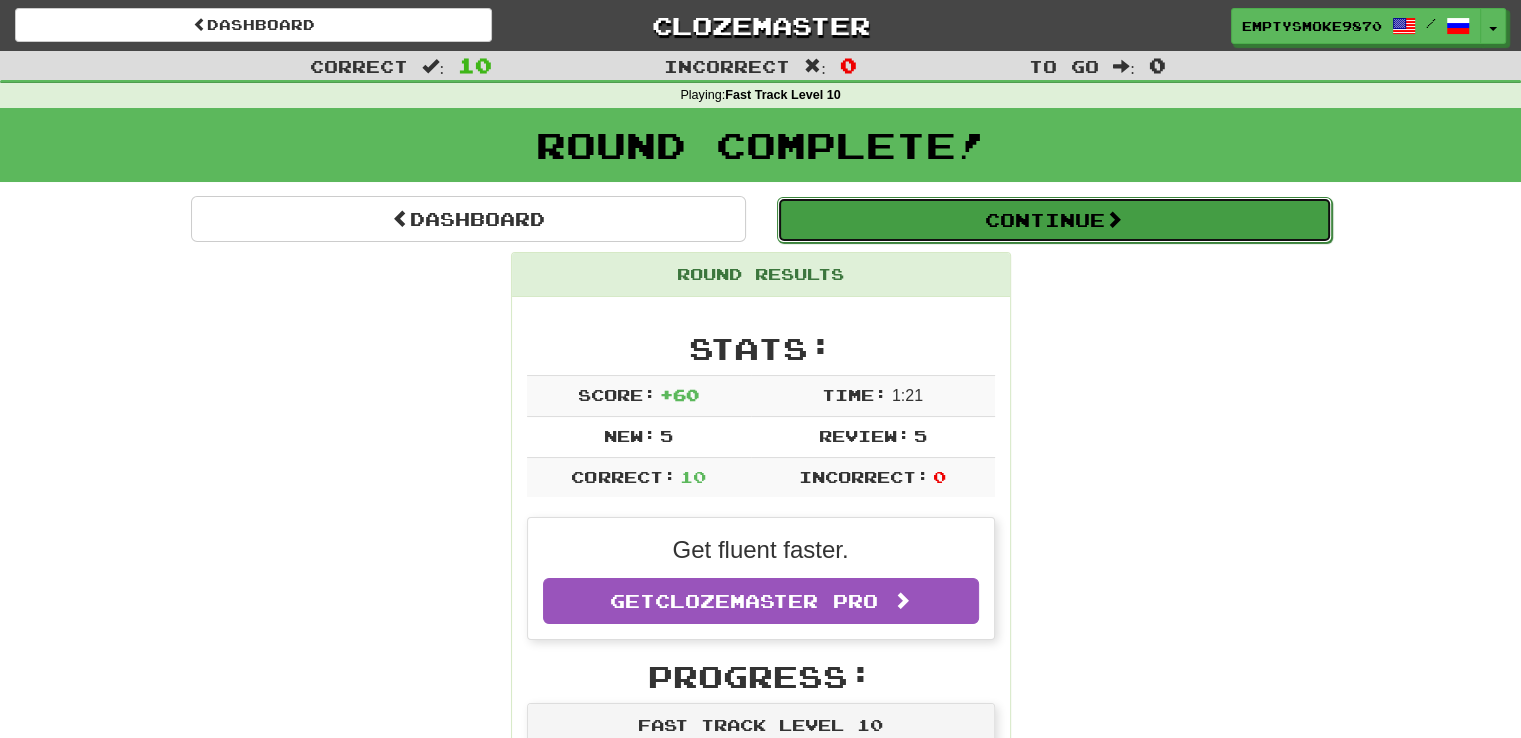 click on "Continue" at bounding box center (1054, 220) 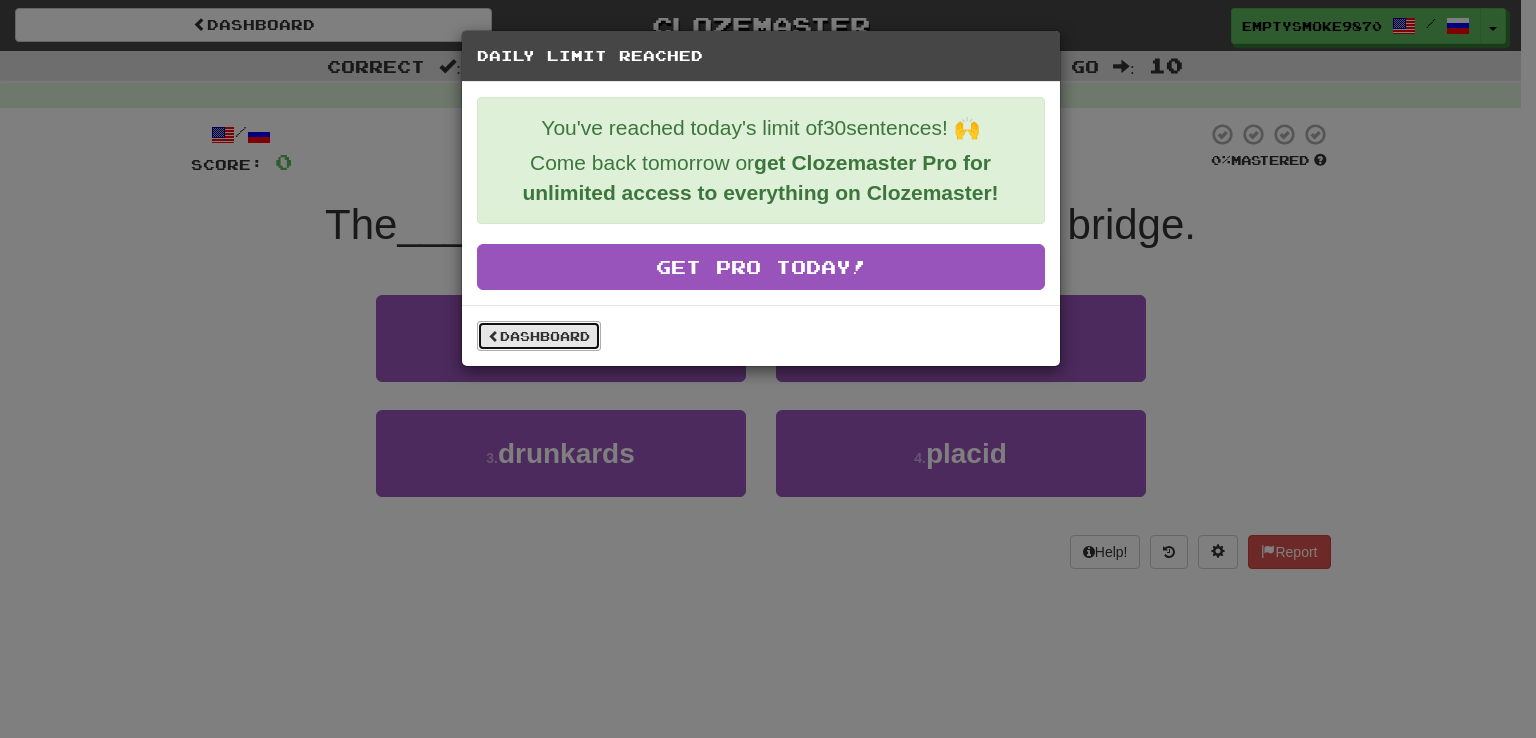 click on "Dashboard" at bounding box center (539, 336) 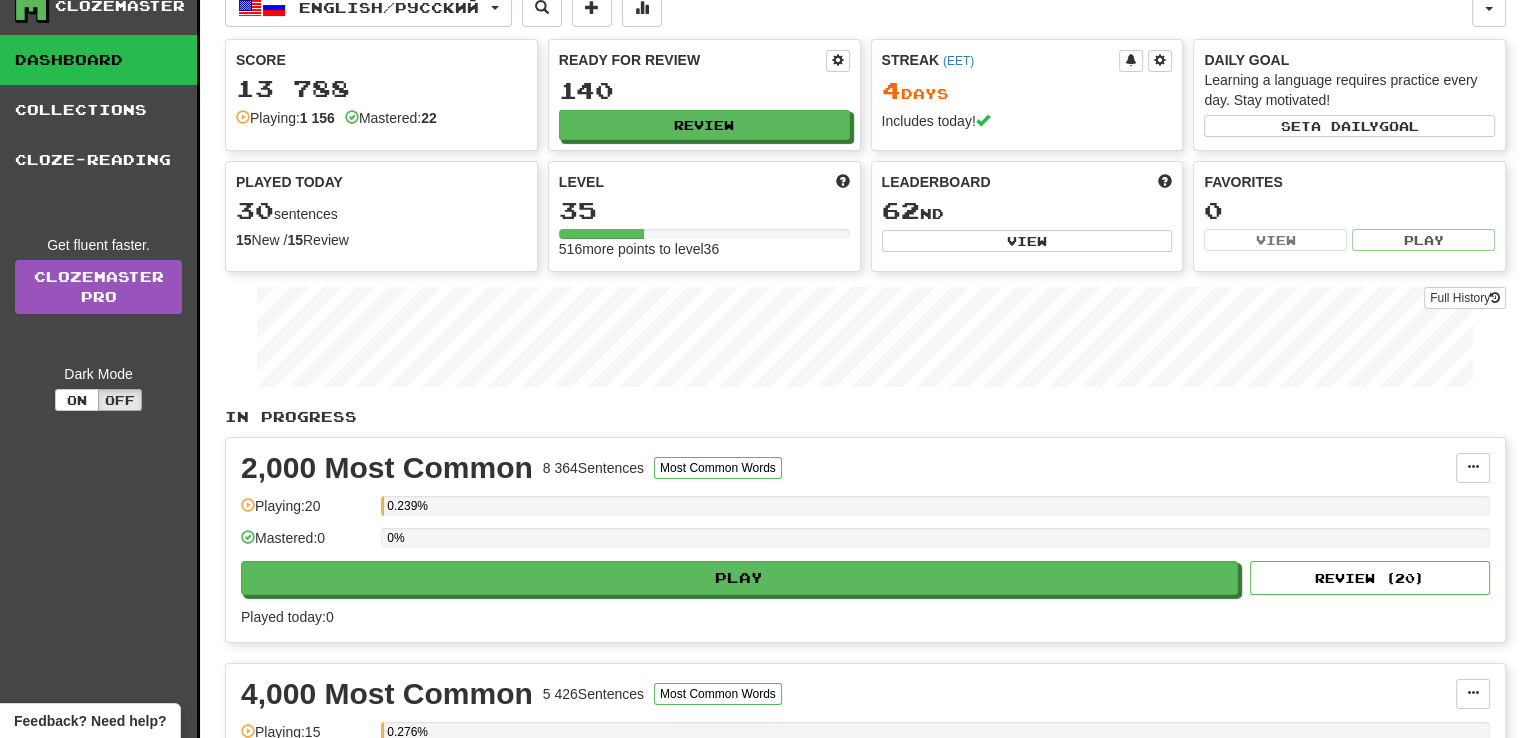 scroll, scrollTop: 0, scrollLeft: 0, axis: both 